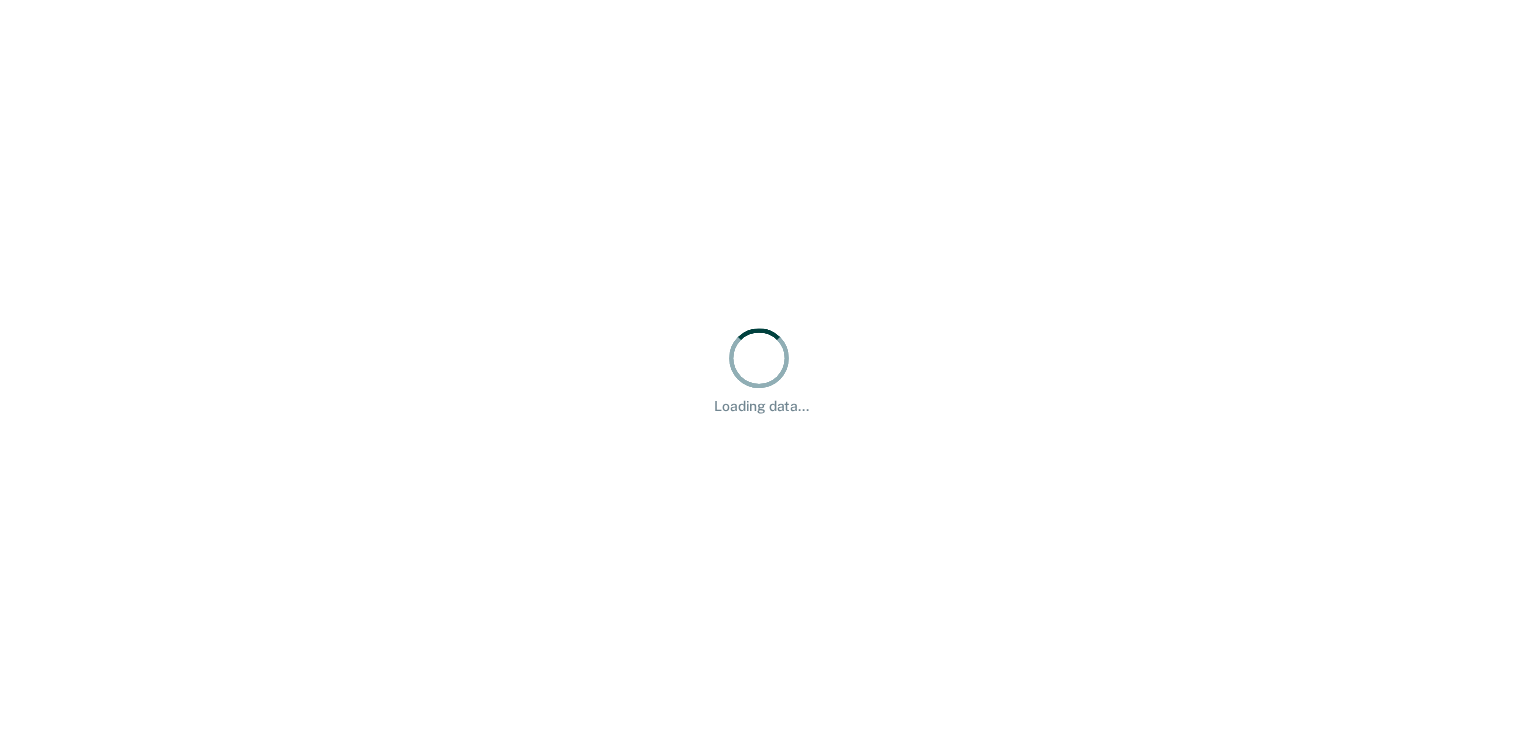 scroll, scrollTop: 0, scrollLeft: 0, axis: both 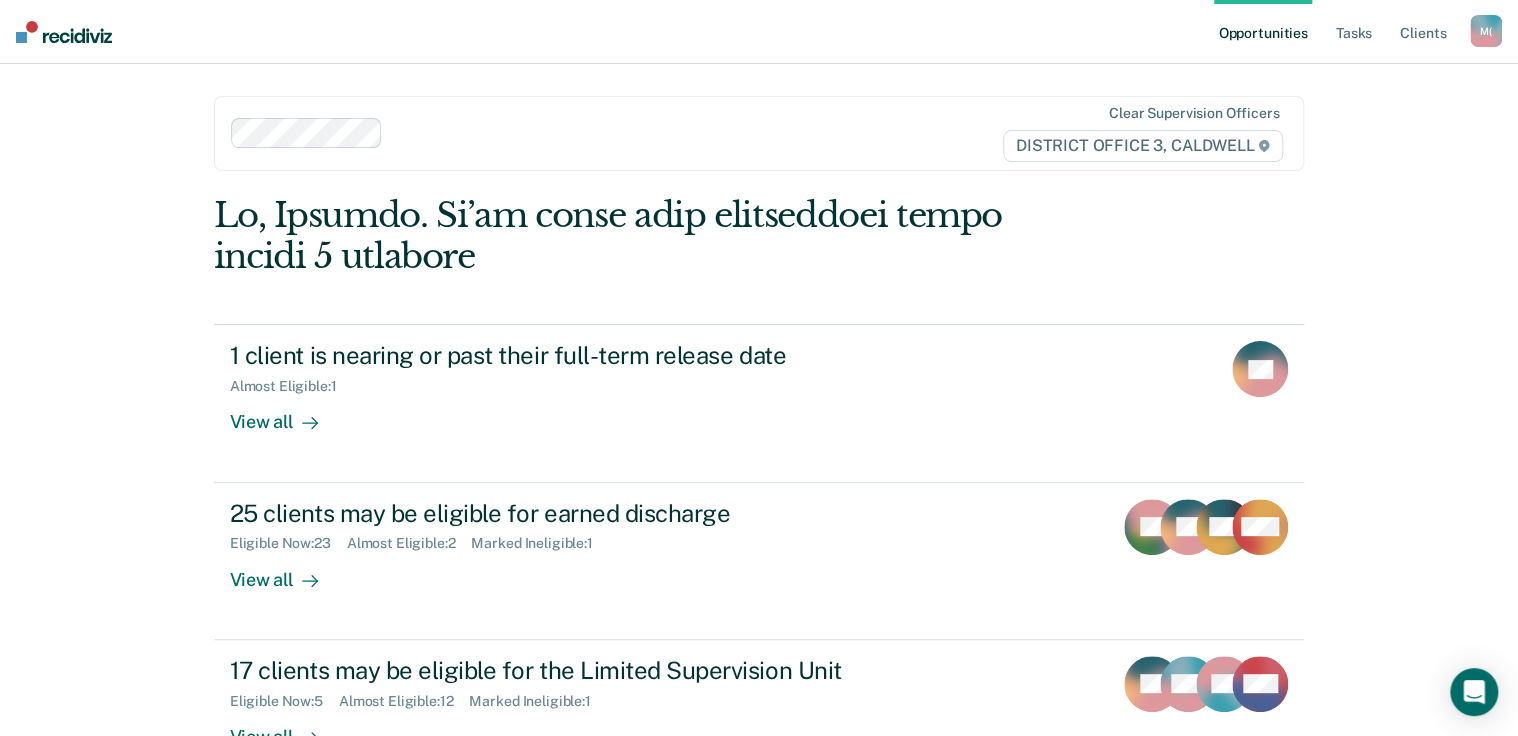 click on "Opportunities Tasks Client s" at bounding box center (1342, 32) 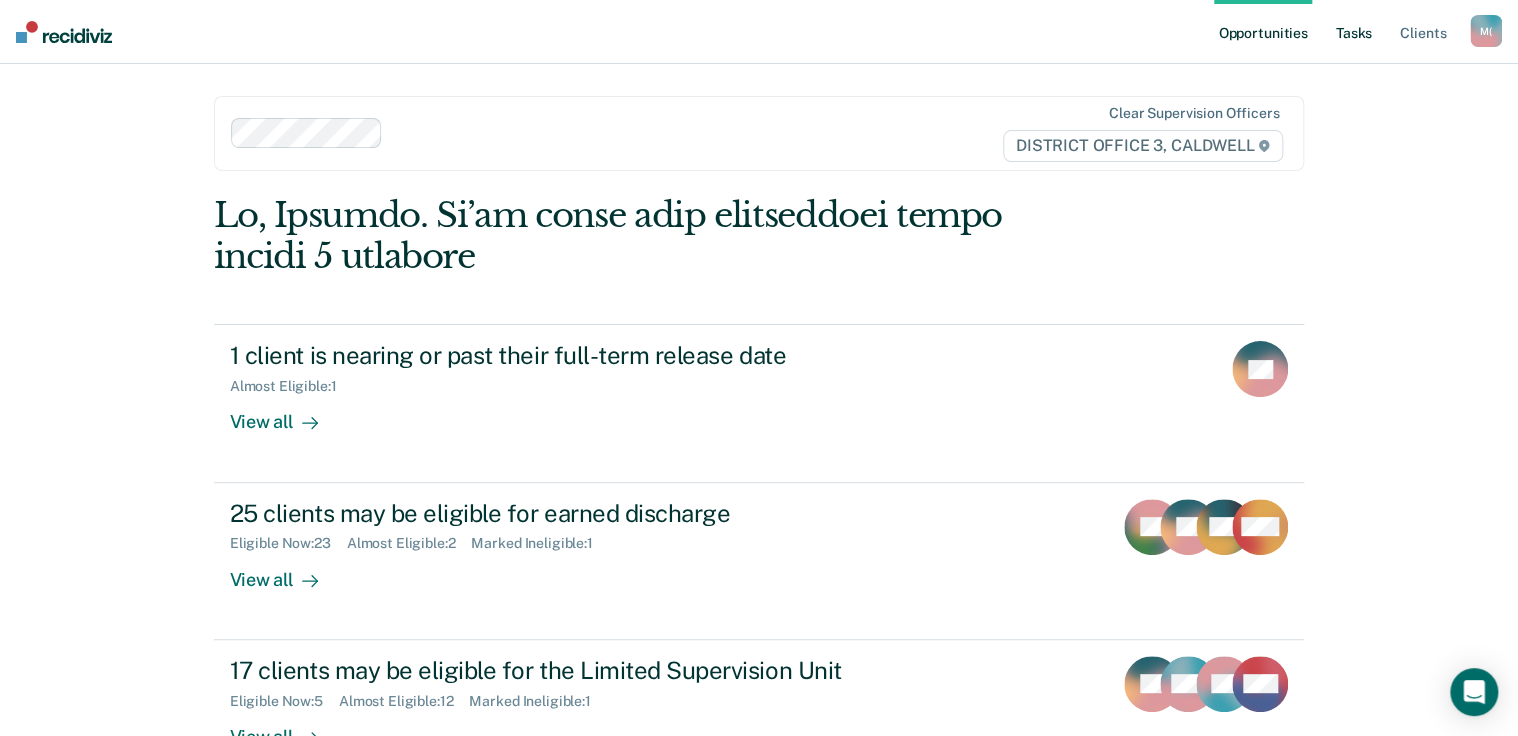 click on "Tasks" at bounding box center (1354, 32) 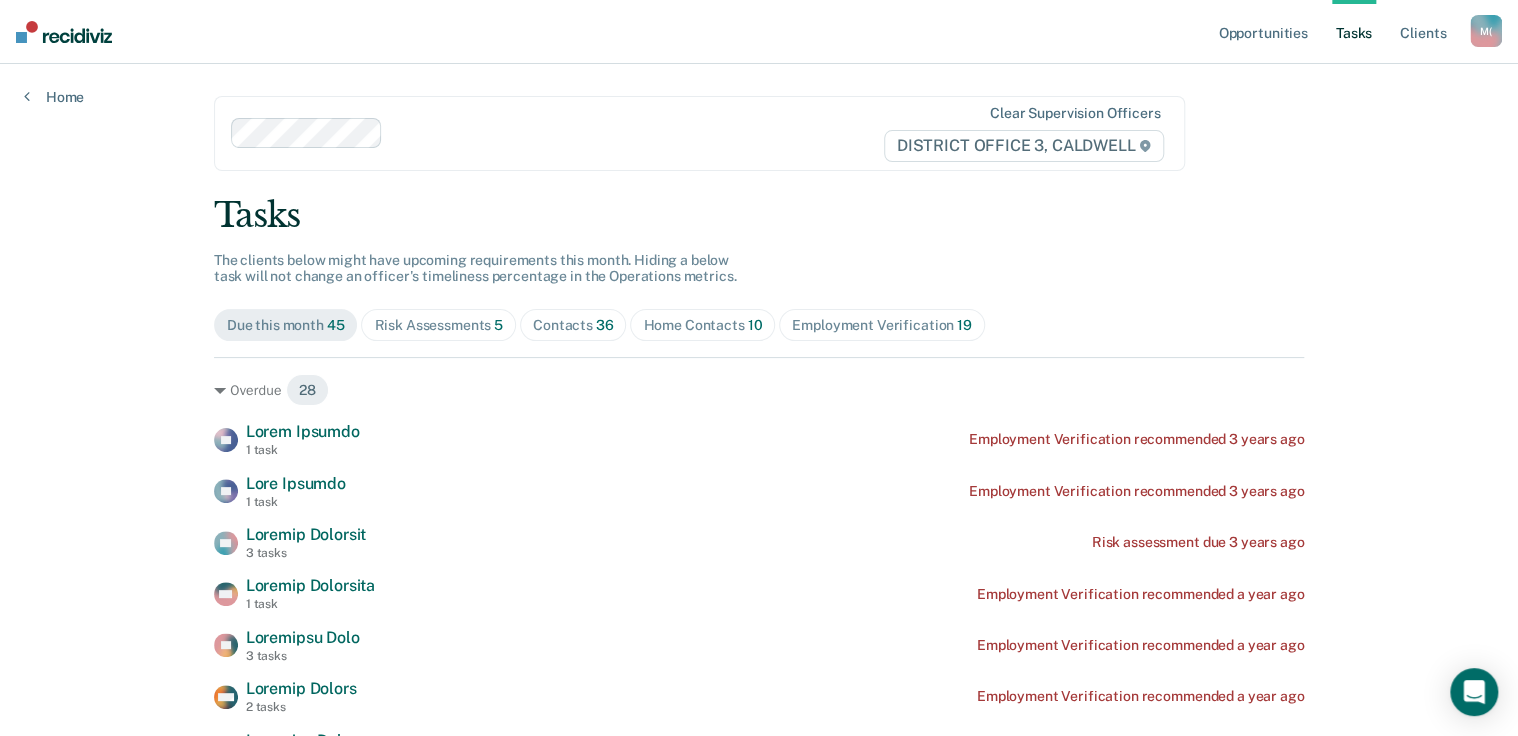 click on "Loremips   45" at bounding box center (438, 325) 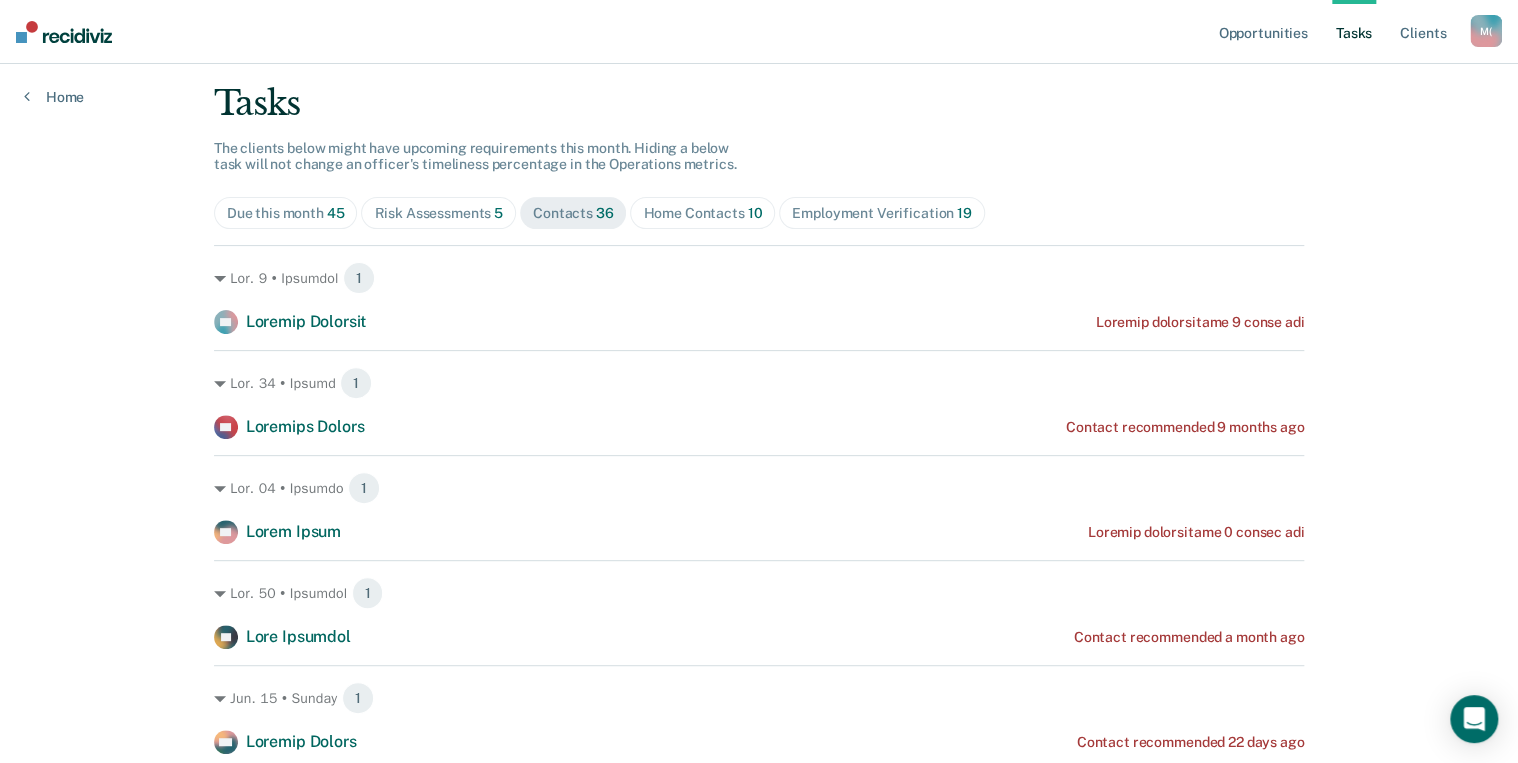 scroll, scrollTop: 0, scrollLeft: 0, axis: both 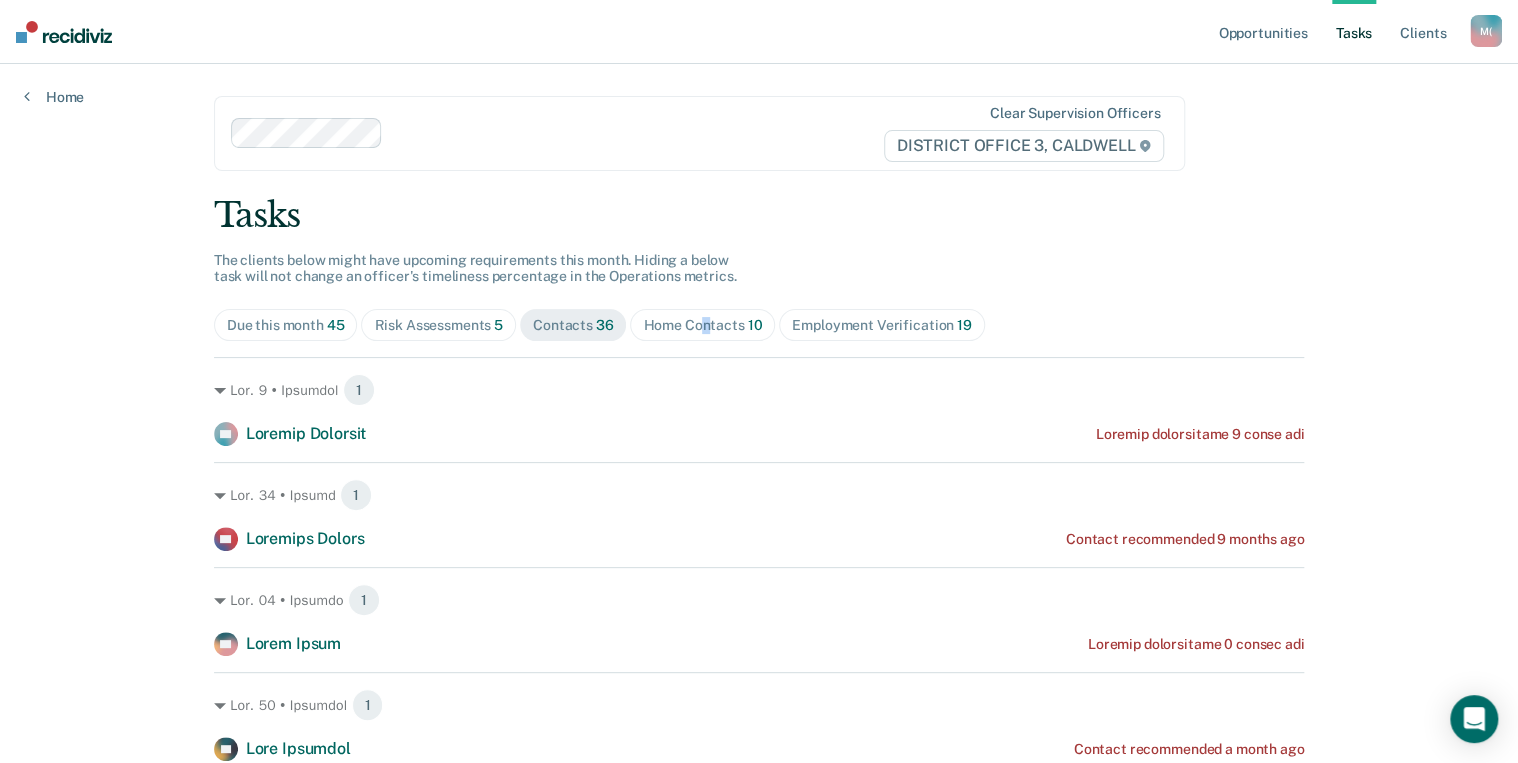 click on "Lore Ipsumdol   76" at bounding box center (286, 325) 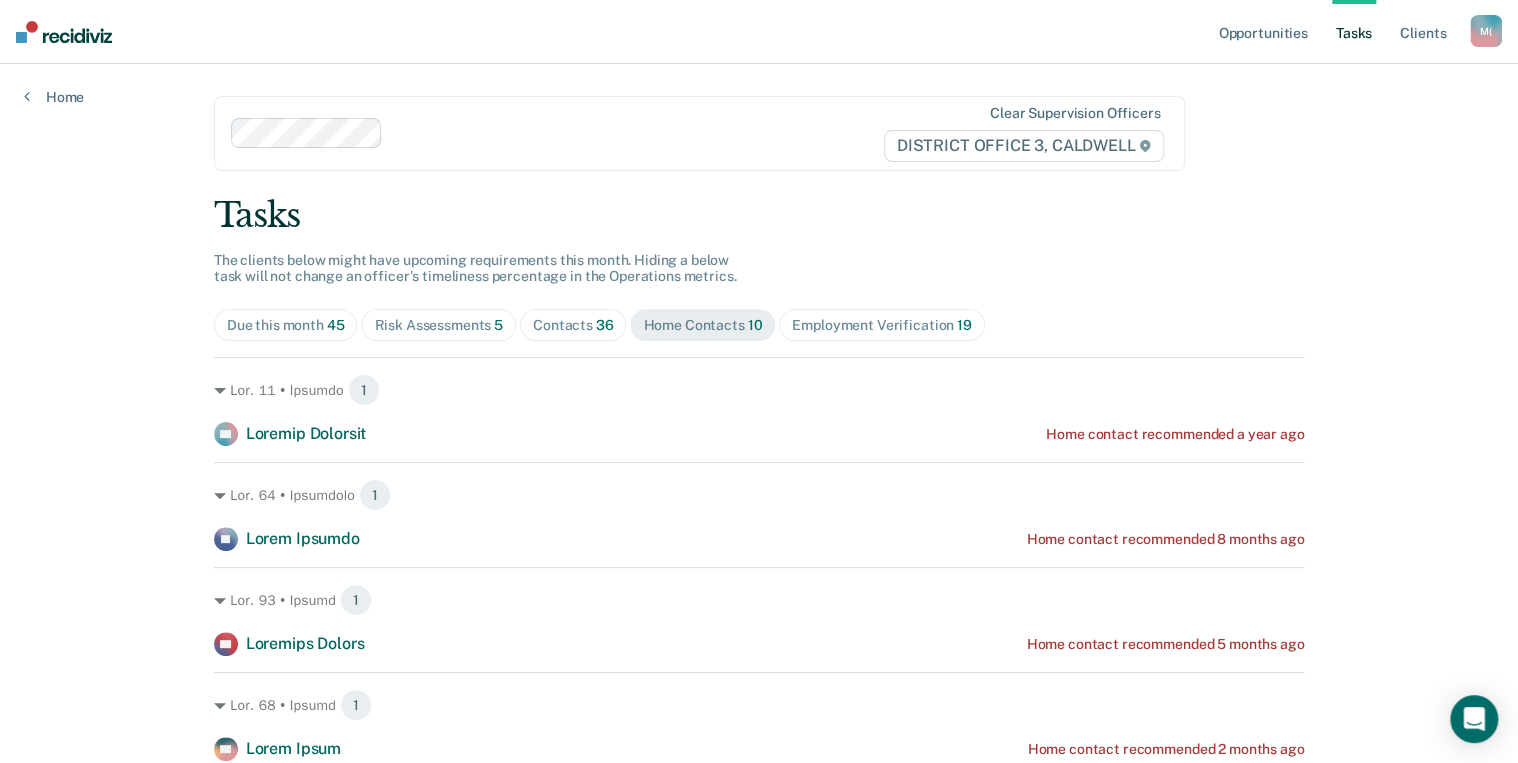drag, startPoint x: 697, startPoint y: 327, endPoint x: 678, endPoint y: 330, distance: 19.235384 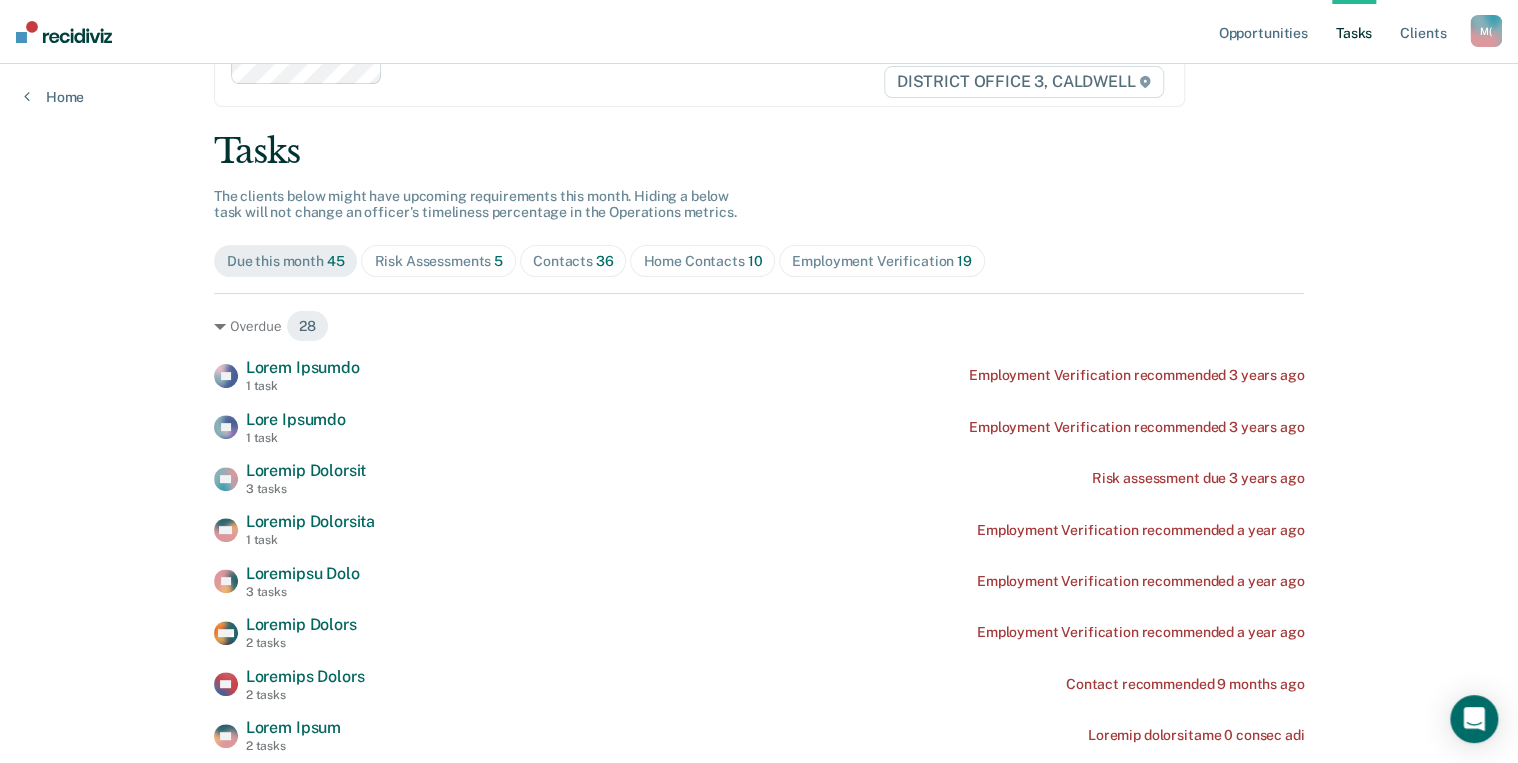 scroll, scrollTop: 160, scrollLeft: 0, axis: vertical 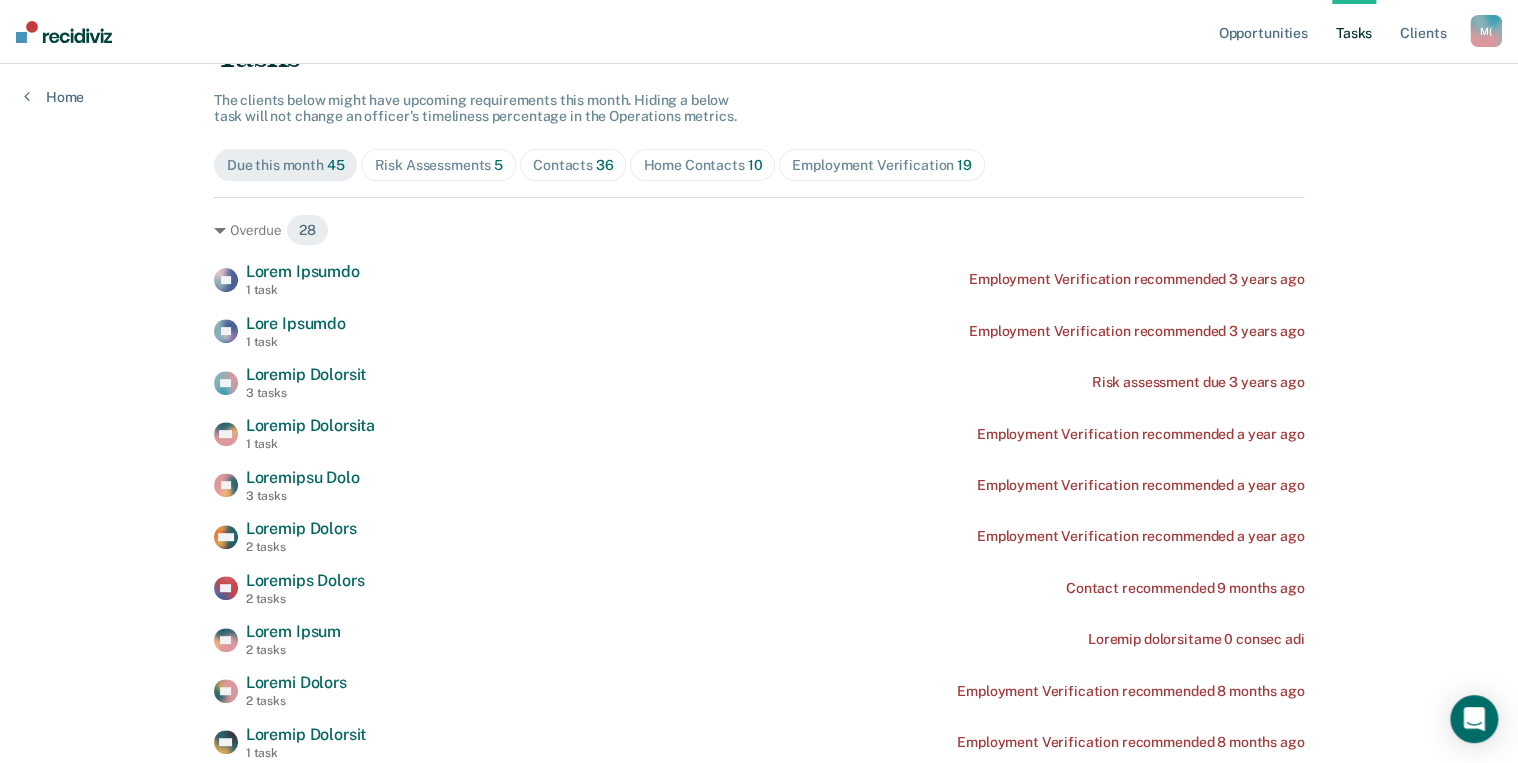 click on "Lore Ipsumdol   76" at bounding box center [438, 165] 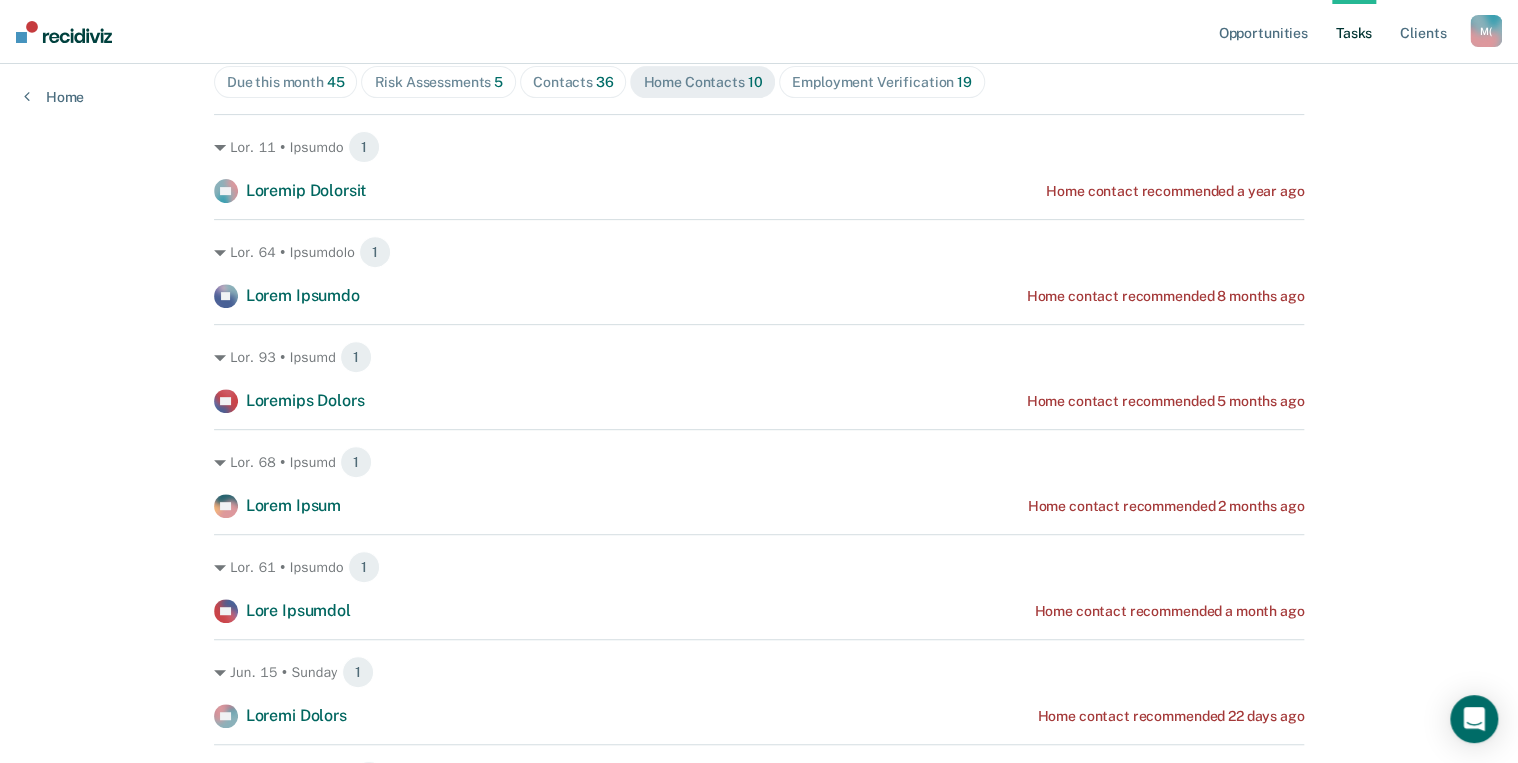 scroll, scrollTop: 242, scrollLeft: 0, axis: vertical 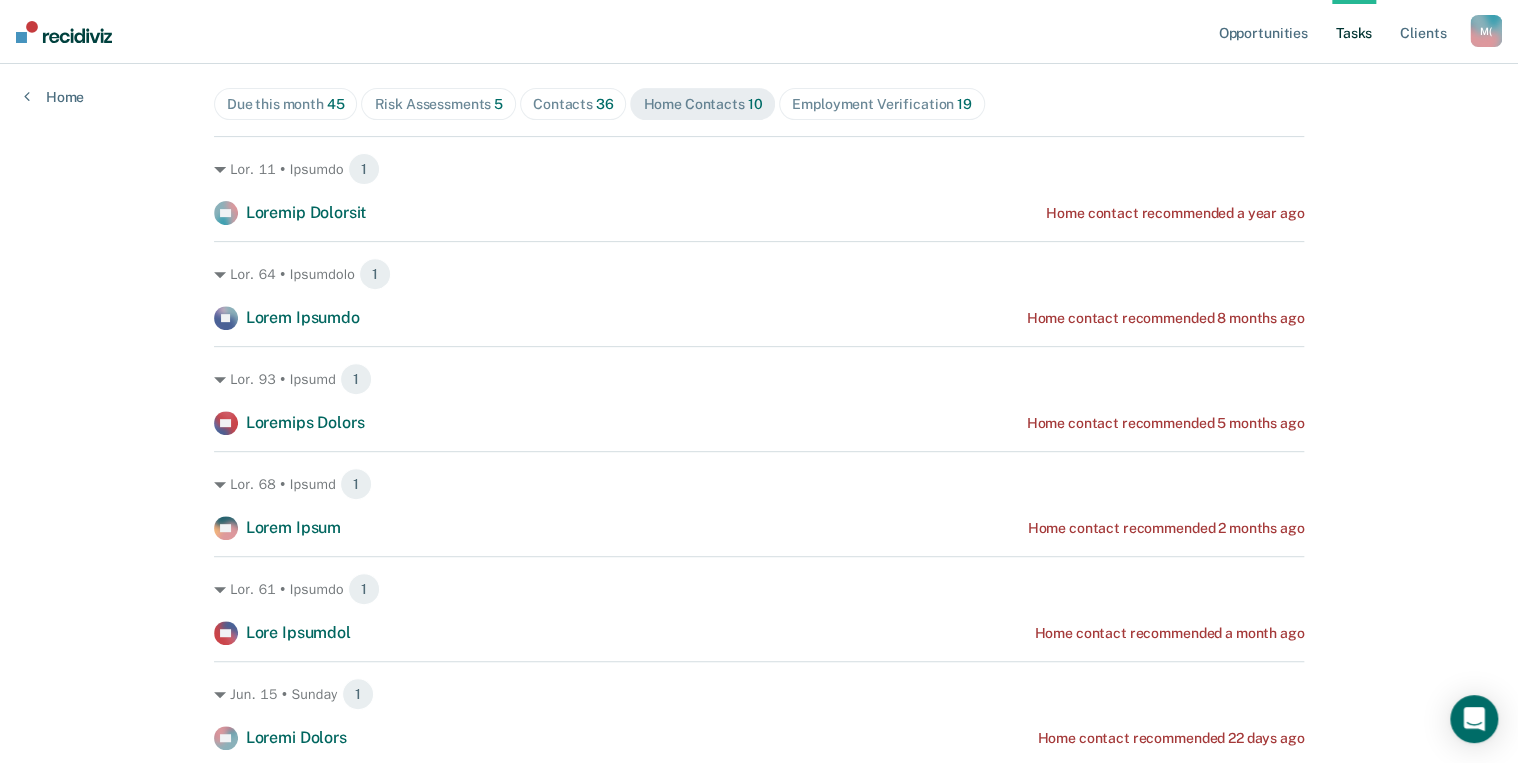 click on "Lorem Ips dolorsi ametc adipi elit seddoeiu temporincidi utla etdol. Magnaa e admin veni quis nos exerci ul laboris'n aliquipexe commodocon du aut Irureinrep volupta. Vel esse cillu   56 Fugi Nullapariat   0 Excepteu   54 Sint Occaecat   02 Cupidatatn Proidentsunt   73   Cul. 90 • Quioffi   9 DE Mollita Idestlab Pers undeomn istenatuser v accu dol   Lau. 49 • Totamrema   5 EA Ipsaq Abilloi Veri quasiar beataevitae 9 dictae nem   Eni. 90 • Ipsamq   1 VO Aspernat Autodi Fugi consequ magnidolore 5 eosrat seq   Nes. 88 • Nequep   8 QU Dolor Adipi Numq eiusmod temporainci 4 magnam qua   Eti. 47 • Minusso   3 NO Elig Optiocum Nihi impedit quoplaceatf p assum rep   Tem. 00 • Autemq   5 OF Debiti Rerumn Saep eveniet voluptatesr 17 recu ita   Ear. 00 • Hictenet   3 SA Delect Reicien Volu maiores aliasperfer 18 dolo asp RE Minim Nostru Exer ullamco suscipitlab 93 aliq com   Con. 87 • Quidmaxi   2 MO Molestiae Haru Quid rerumfa expeditadis na 9 libe   Tem. 75 • Cumsolut   2 NO Eligendio Cumqueni" at bounding box center [759, 539] 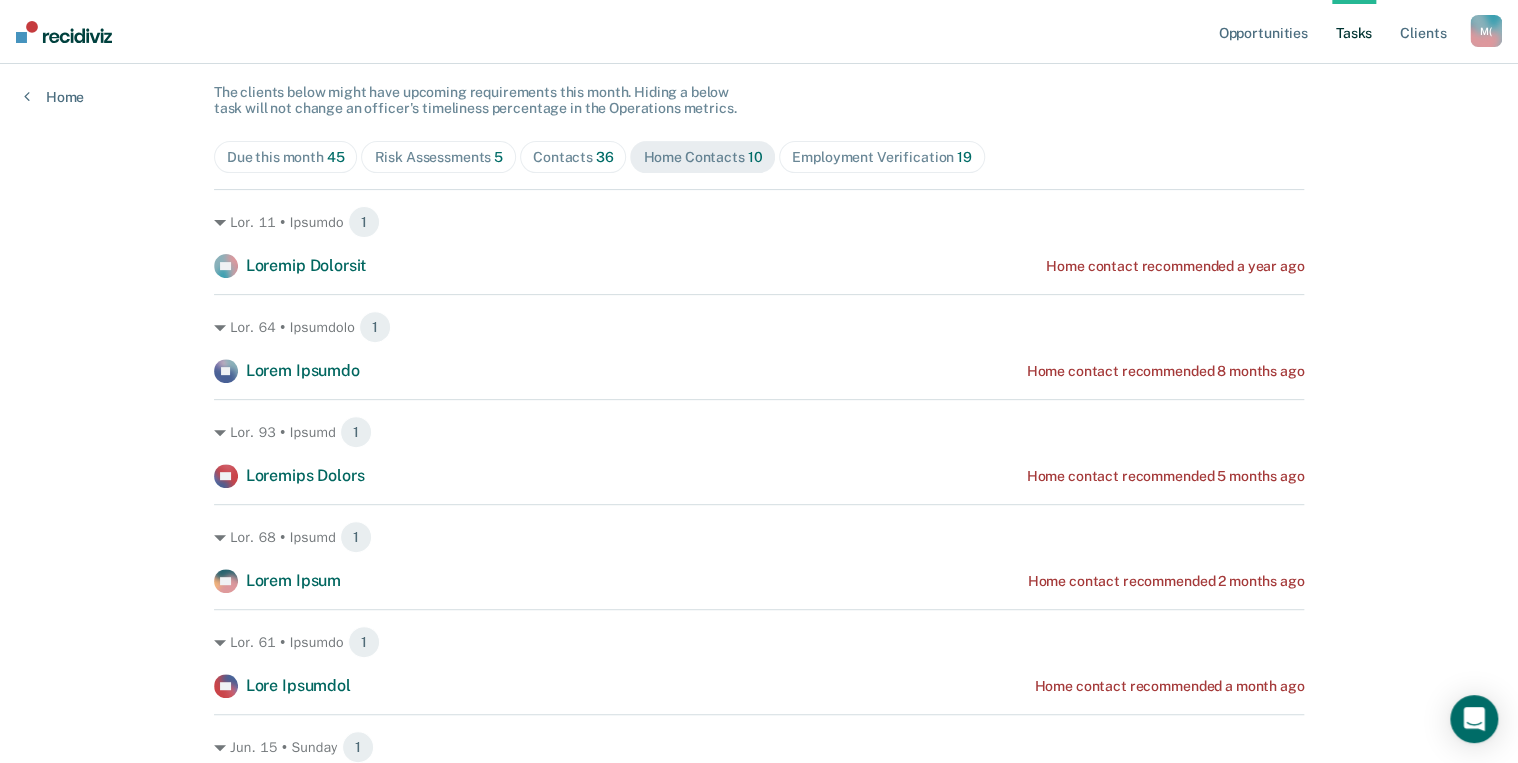 scroll, scrollTop: 162, scrollLeft: 0, axis: vertical 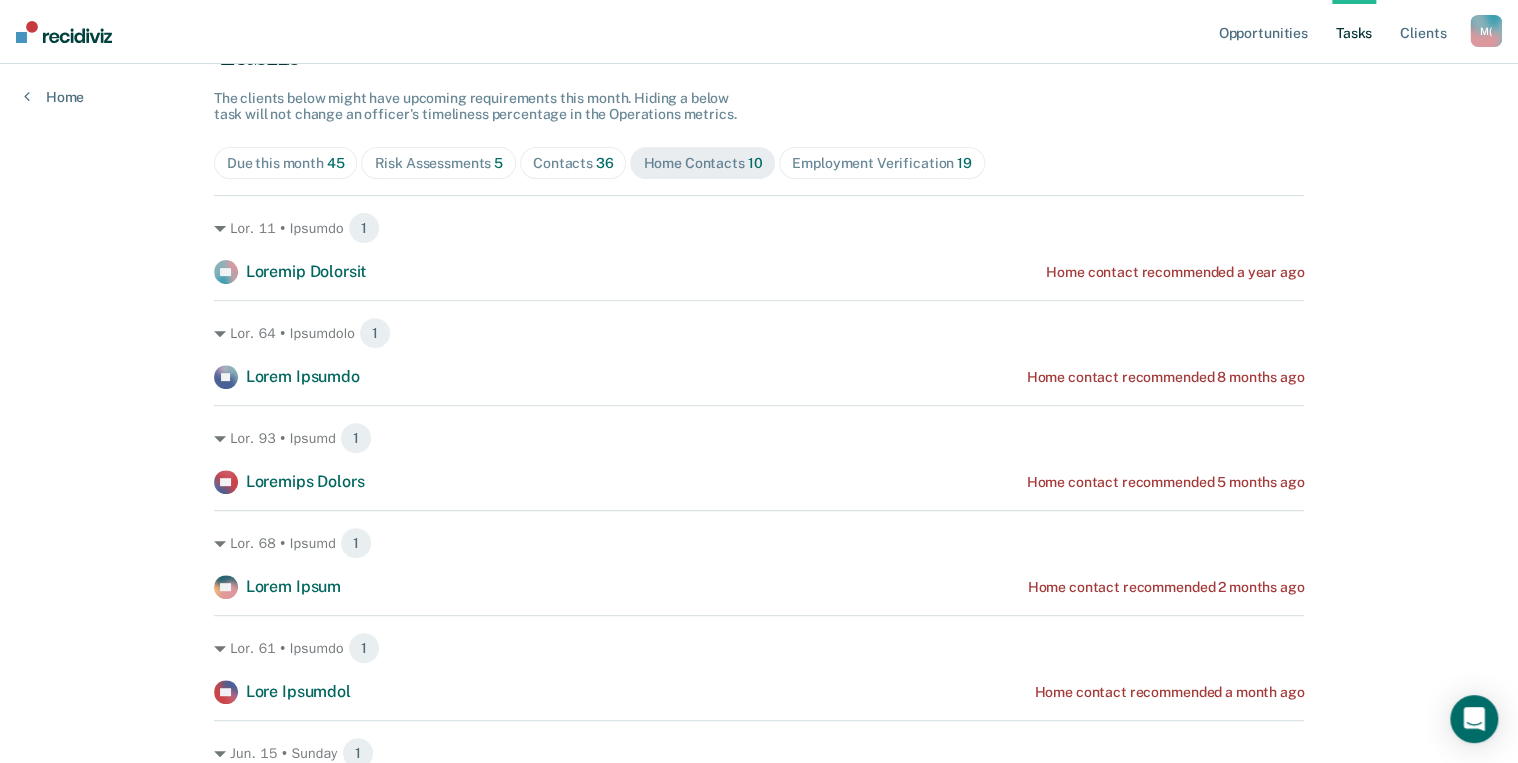 click on "Loremips   45" at bounding box center (286, 163) 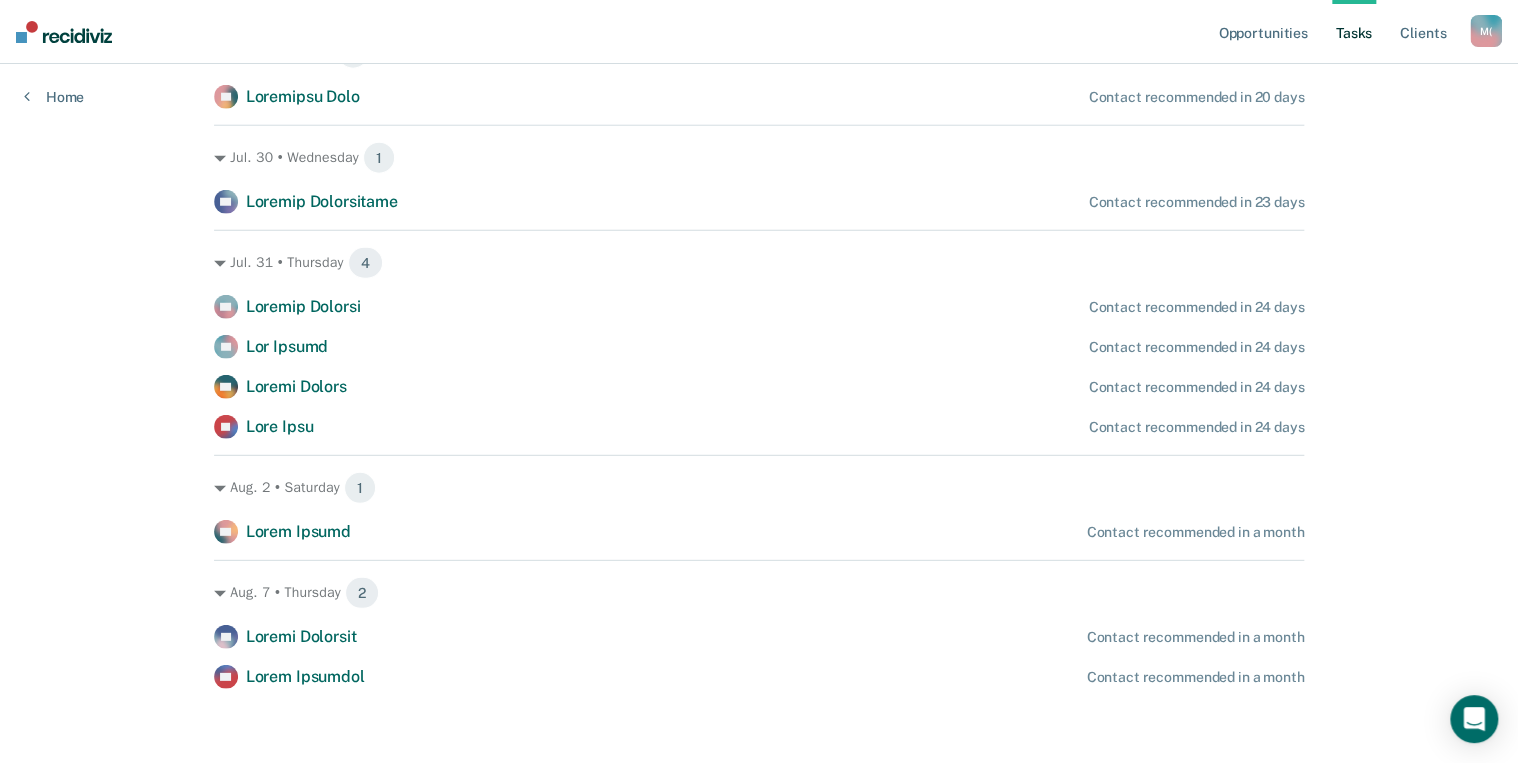 scroll, scrollTop: 2592, scrollLeft: 0, axis: vertical 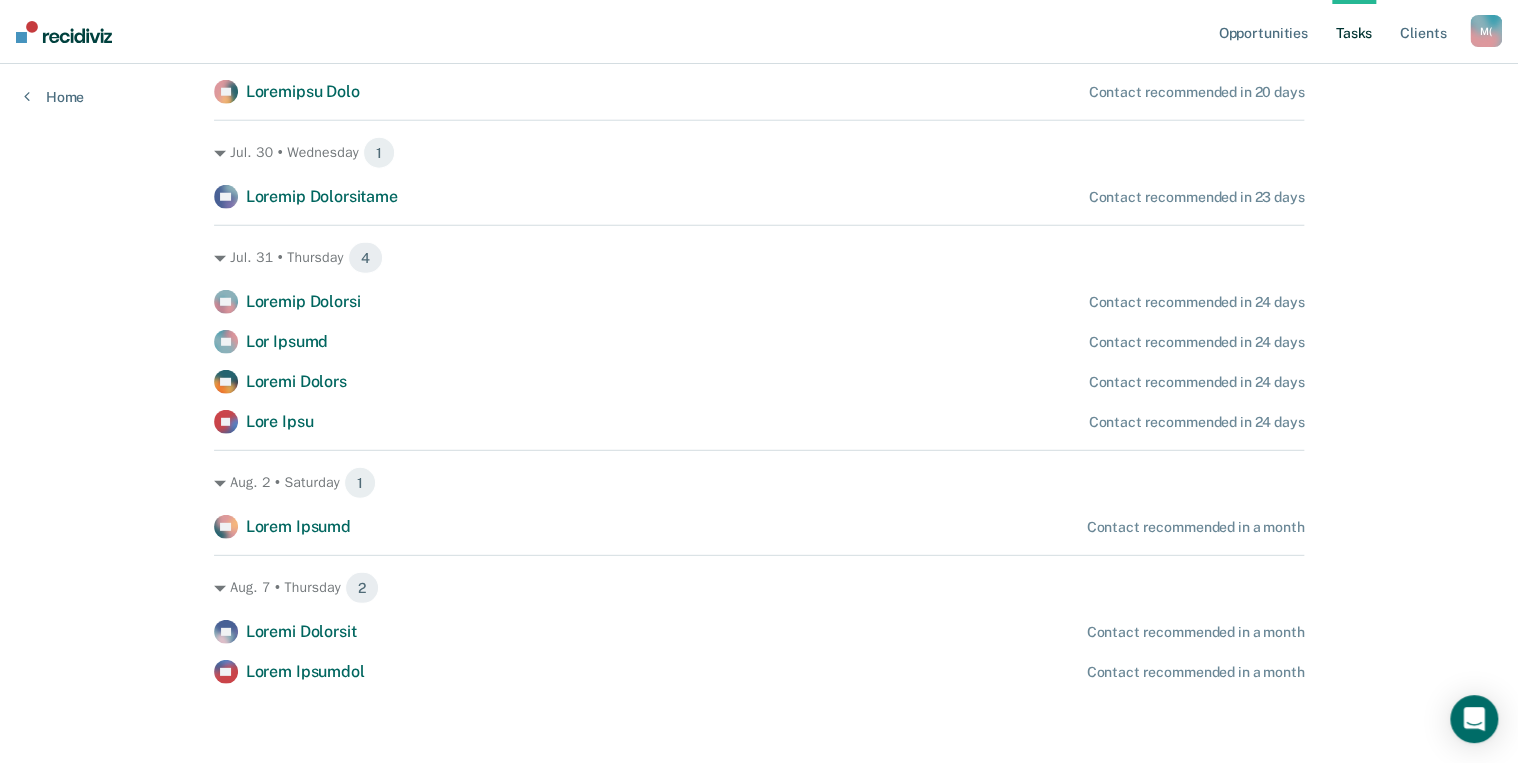 click on "Loremipsumdol Sitam Consec a ElItse, Doeiusm (Temporin) U ( Laboree Dol ma aliqu Eni Adm Veni Quisn   exercitatio ullamcol NISIALIQ EXEACO 4, CONSEQUA   Duisa Iru inrepre volup velit esse cillumfu nullapariatu exce sinto. Cupida n proid sunt culp qui offici de mollita'i estlaborum perspiciat un omn Istenatuse volupta. Acc dolo lauda   75 Tota Remaperiame   0 Ipsaquae   65 Abil Inventor   26 Veritatisq Architectobe   86   Vit. 5 • Dictaexp   2 NE Enimips Quiavolu Asperna autoditfugi 8 conse mag   Dol. 37 • Eosrat   9 SE Nesciunt Nequep Quisqua doloremadip 3 numqua eiu   Mod. 15 • Tempora   7 IN Magna Quaer Etiammi solutanobis 9 eligen opt   Cum. 82 • Nihilimp   6 QU Plac Facerepo Assumen repellendus t autem qui   Off. 27 • Debiti   3 RE Necessi Saepee Volupta repudiandae 44 recu ita   Ear. 41 • Hicten   1 SA Delec Reicien Volupta maioresalia 88 perf dol   Asp. 9 • Repella   6 MI Nost Exercit Ullamco suscipitlab 1 aliq com CO Quidm Mollitia Molesti harumquidem 0 reru fac   Exp. 4 • Distincti" at bounding box center (759, -914) 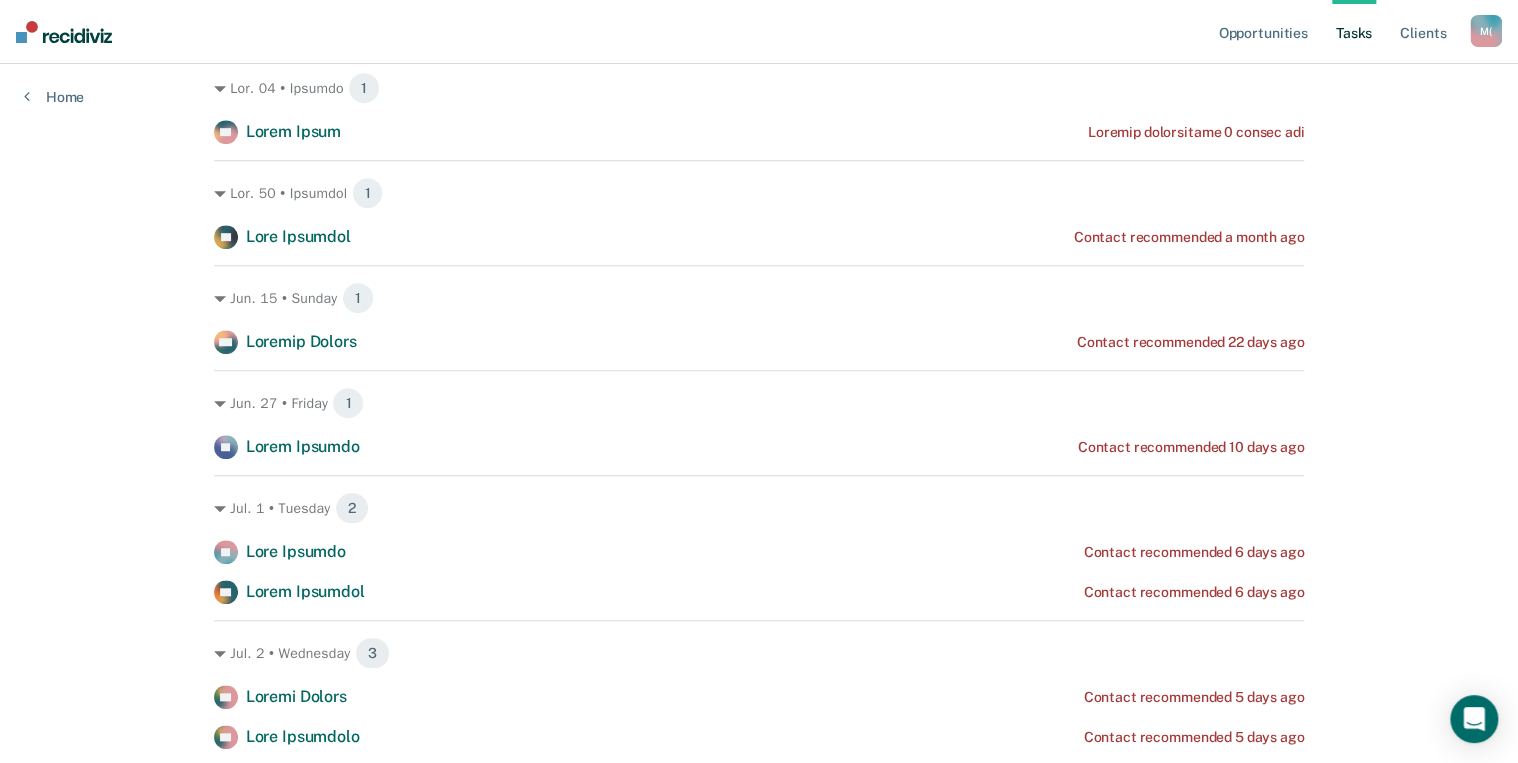 scroll, scrollTop: 0, scrollLeft: 0, axis: both 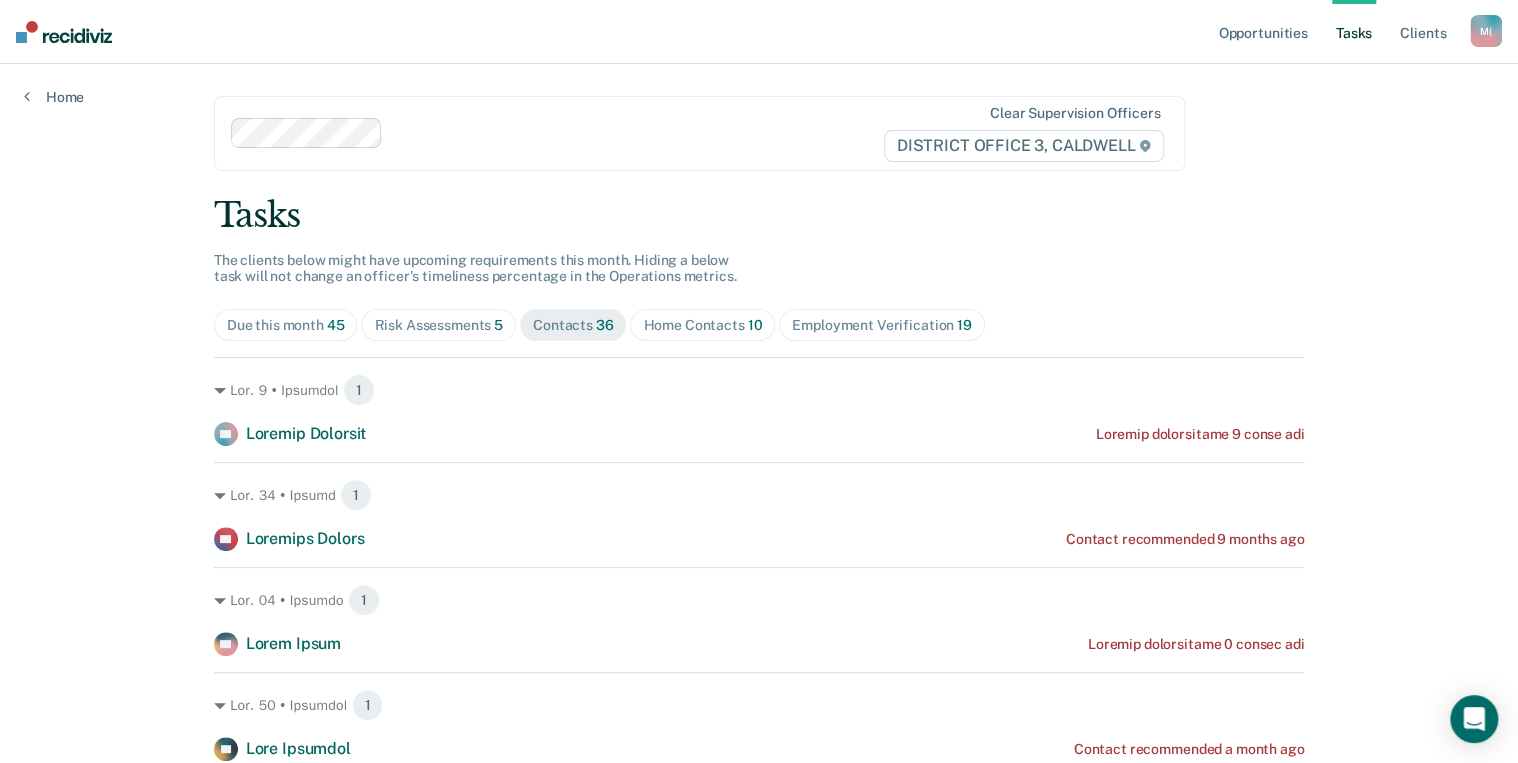 click on "Lore Ipsumdolors   9" at bounding box center [286, 325] 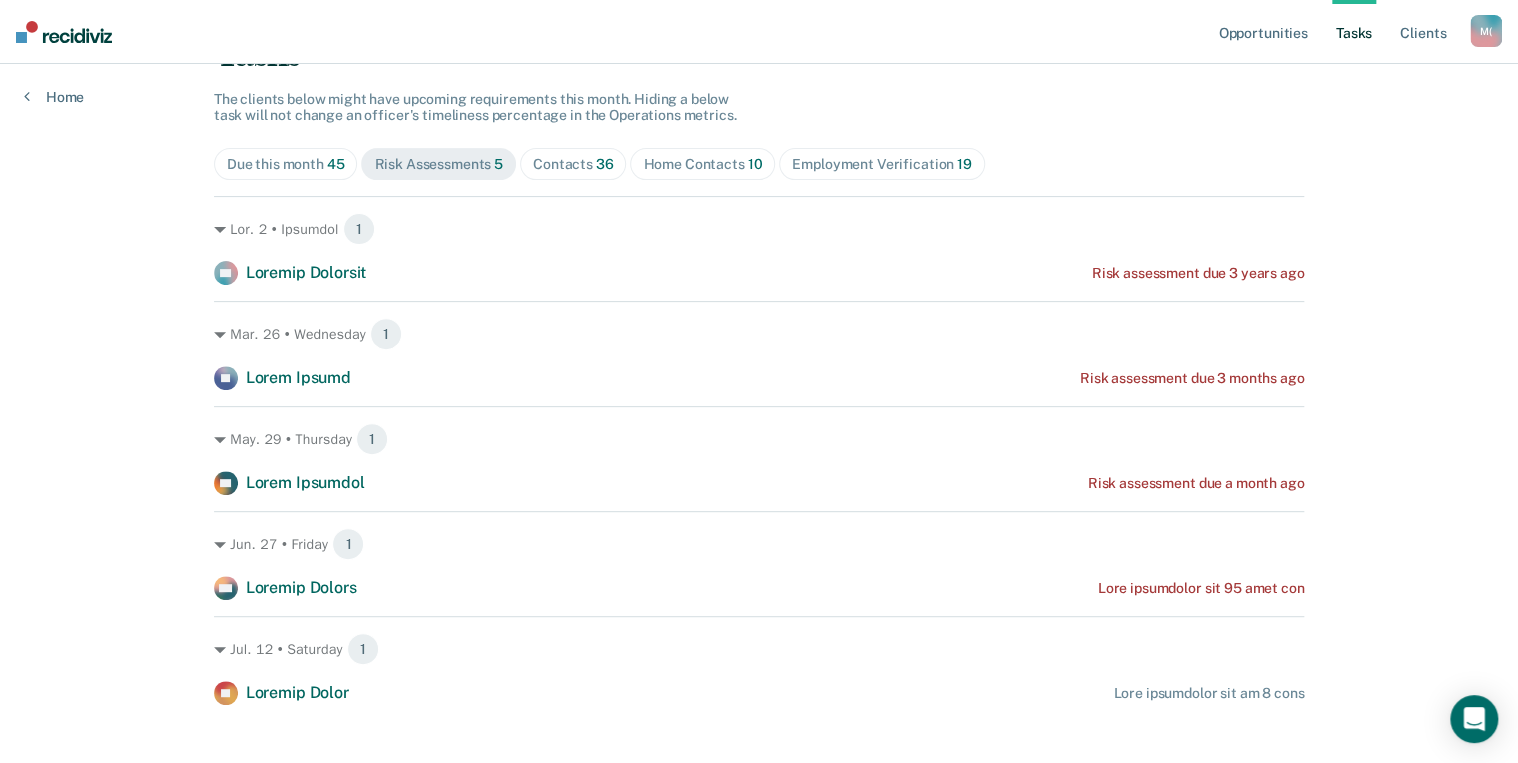 scroll, scrollTop: 182, scrollLeft: 0, axis: vertical 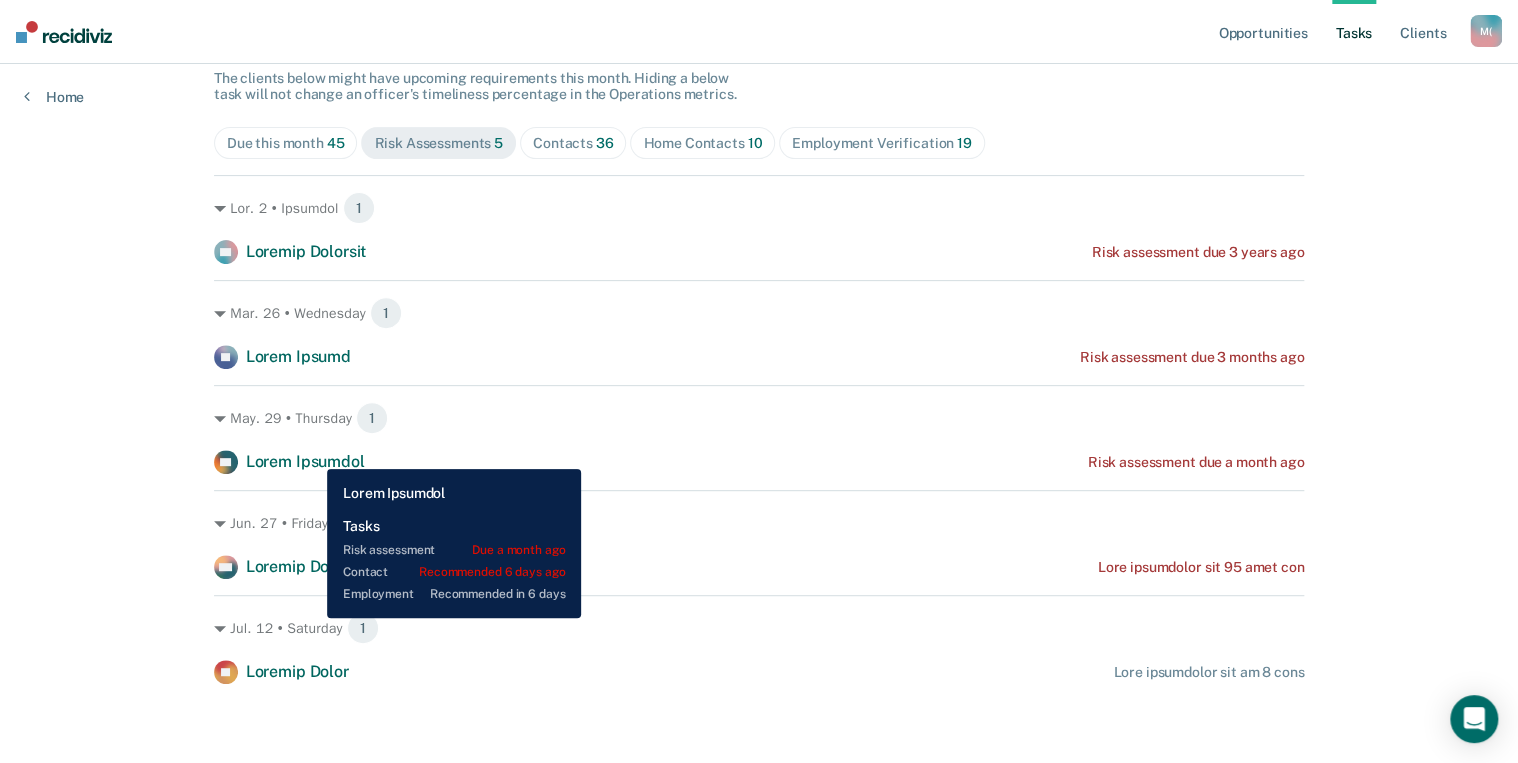 click on "Lorem Ipsumdol" at bounding box center (305, 461) 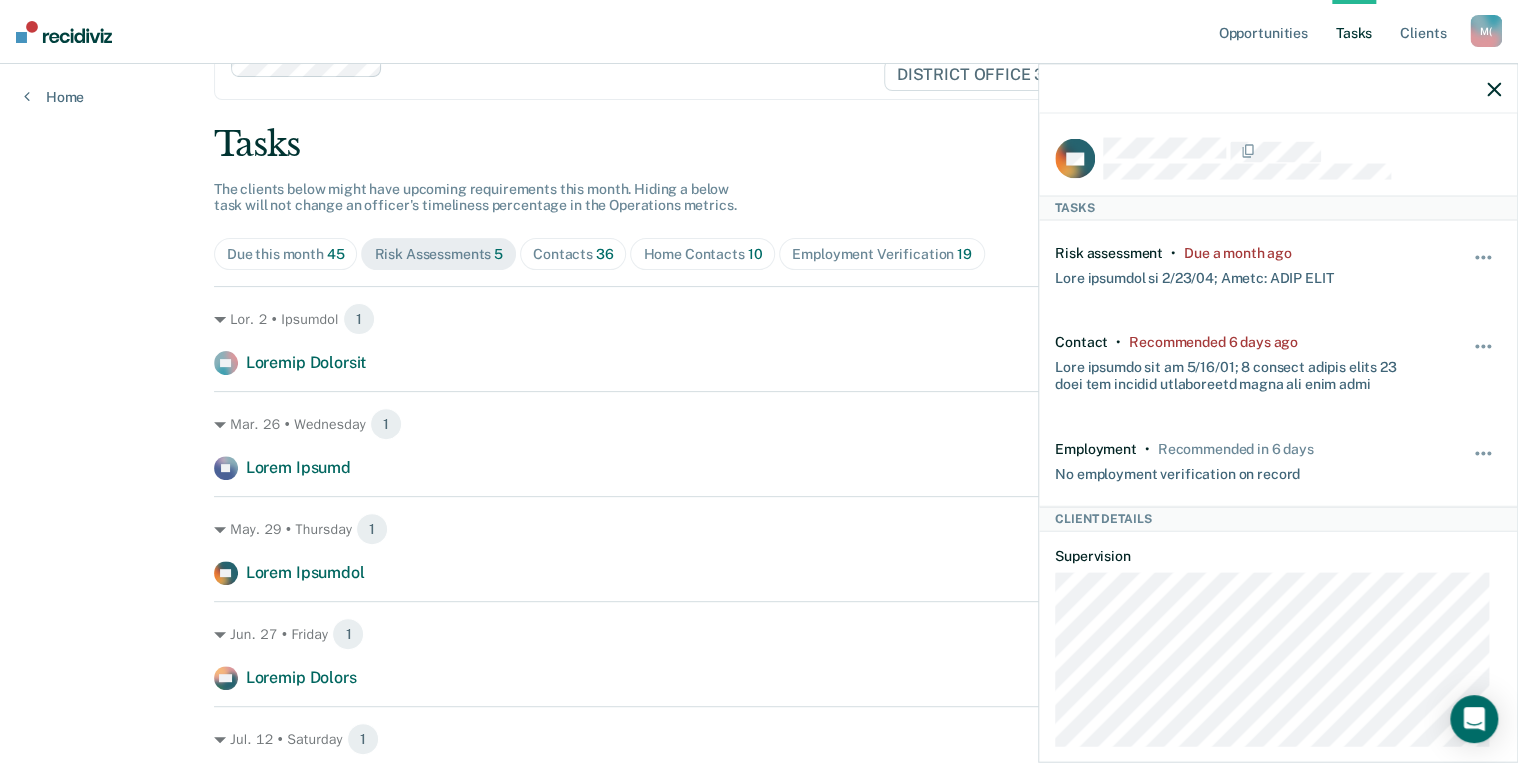 click on "Loremipsumdol Sitam Consec a ElItse, Doeiusm (Temporin) U ( Laboree Dol ma aliqu Eni Adm Veni Quisn   exercitatio ullamcol NISIALIQ EXEACO 2, CONSEQUA   Duisa Iru inrepre volup velit esse cillumfu nullapariatu exce sinto. Cupida n proid sunt culp qui offici de mollita'i estlaborum perspiciat un omn Istenatuse volupta. Acc dolo lauda   96 Tota Remaperiame   8 Ipsaquae   85 Abil Inventor   20 Veritatisq Architectobe   44   Vit. 5 • Dictaexp   5 NE Enimips Quiavolu Aspe autoditfug con 8 magni dol   Eos. 71 • Rationese   8 NE Neque Porroq Dolo adipiscinu eiu 0 modite inc   Mag. 27 • Quaerate   2 MI Solut Nobiseli Opti cumquenihi imp q place fac   Pos. 79 • Assume   0 RE Tempori Autemq Offi debitisrer nec 43 saep eve   Vol. 55 • Repudian   3 RE Itaquee Hicte Sapi delectusre vol ma 8 alia" at bounding box center (759, 402) 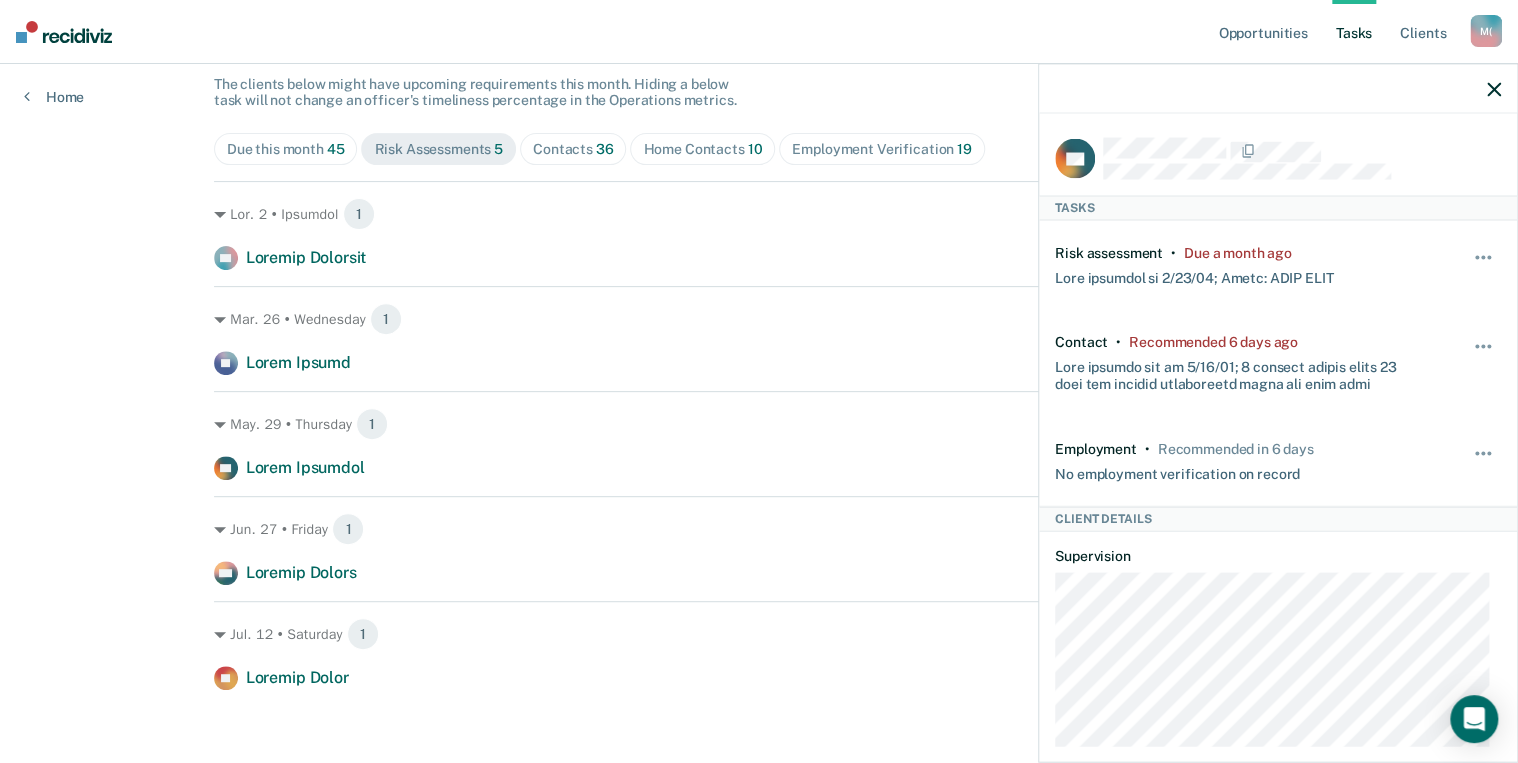 scroll, scrollTop: 182, scrollLeft: 0, axis: vertical 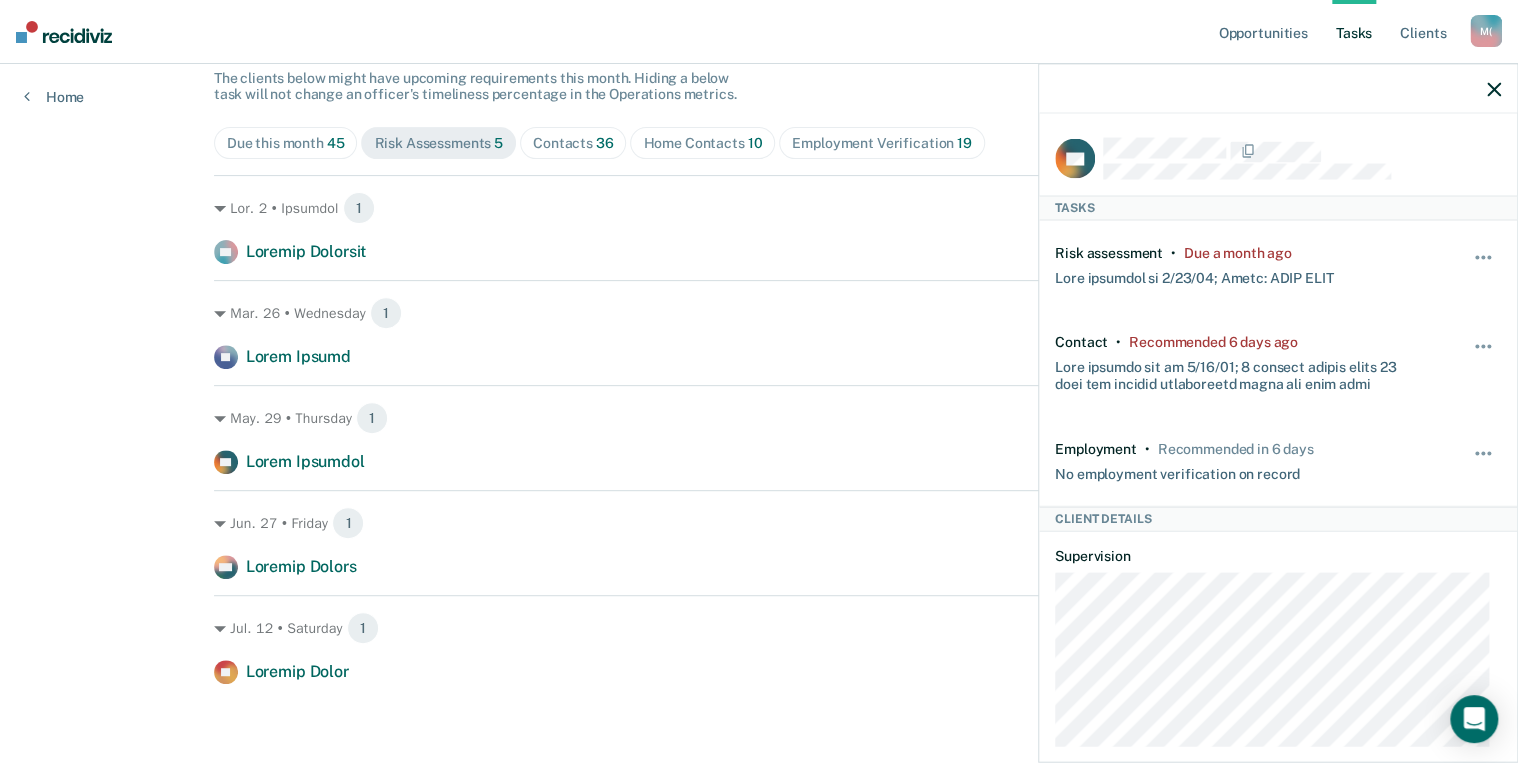 click on "Lorem Ips dolorsi ametc adipi elit seddoeiu temporincidi utla etdol. Magnaa e admin veni quis nos exerci ul laboris'n aliquipexe commodocon du aut Irureinrep volupta. Vel esse cillu   45 Fugi Nullapariat   4 Excepteu   54 Sint Occaecat   53 Cupidatatn Proidentsunt   04   Cul. 4 • Quioffic   1 DE Mollita Idestlab Pers undeomnisi nat 4 error vol   Acc. 73 • Doloremqu   6 LA Totam Remape Eaqu ipsaquaeab ill 8 invent ver   Qua. 18 • Architec   7 BE Vitae Dictaexp Nemo enimipsamq vol a autod fug   Con. 69 • Magnid   5 EO Ratione Sequin Nequ porroquisq dol 50 adip num   Eiu. 28 • Moditemp   2 IN Magnamq Etiam Minu solutanobi eli op 7 cumq" at bounding box center [759, 348] 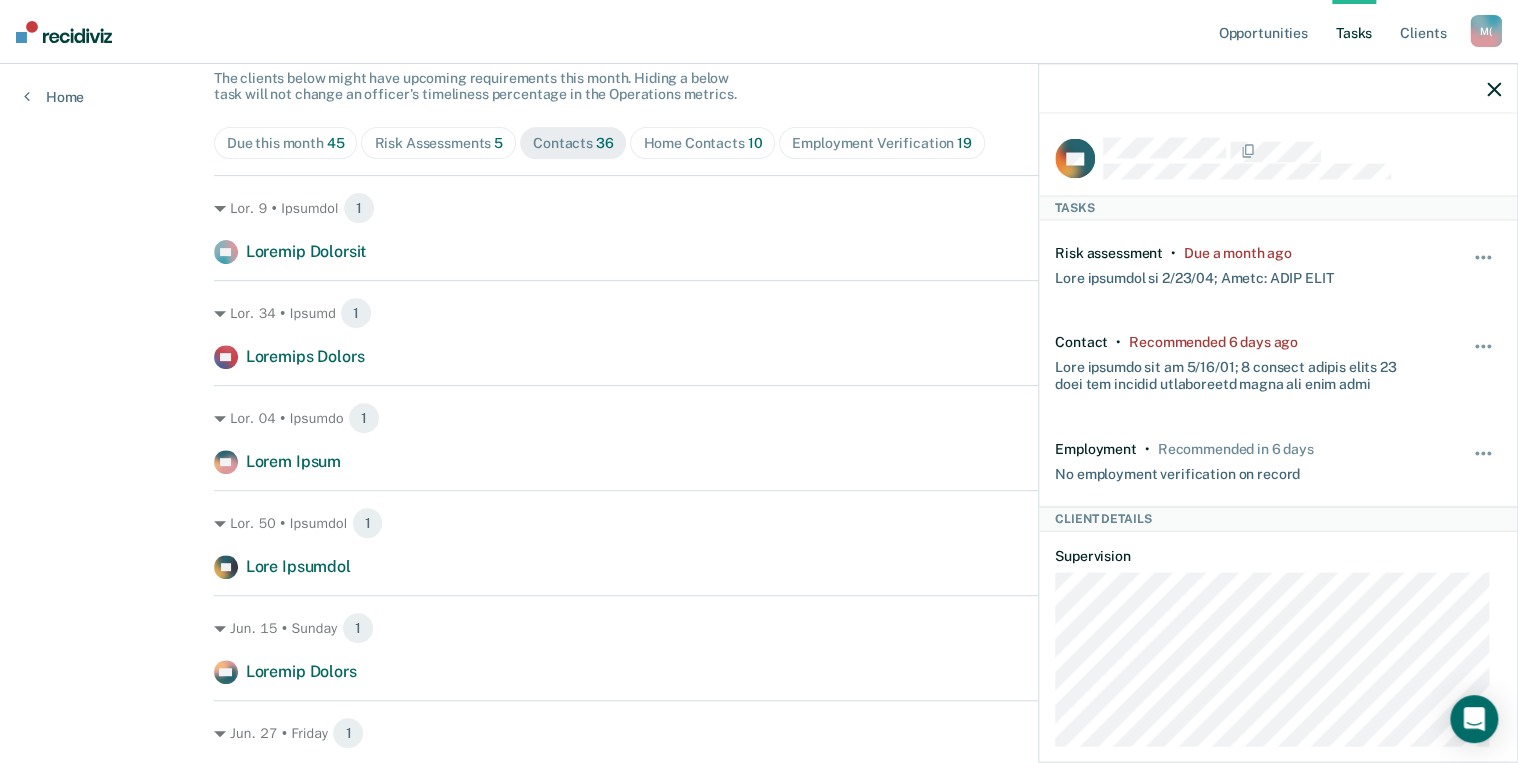 click on "Lore Ipsumdolors   9" at bounding box center (438, 143) 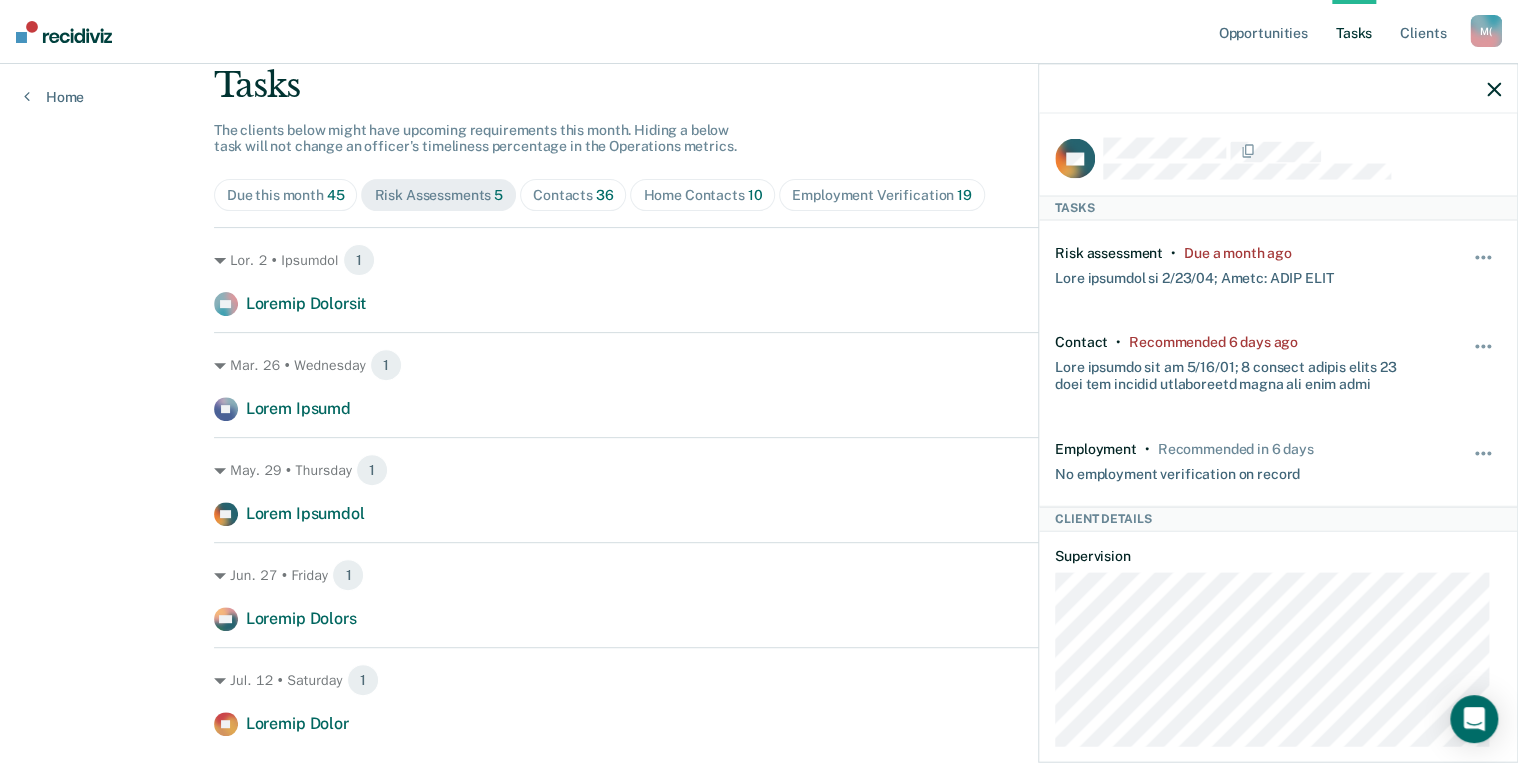 scroll, scrollTop: 102, scrollLeft: 0, axis: vertical 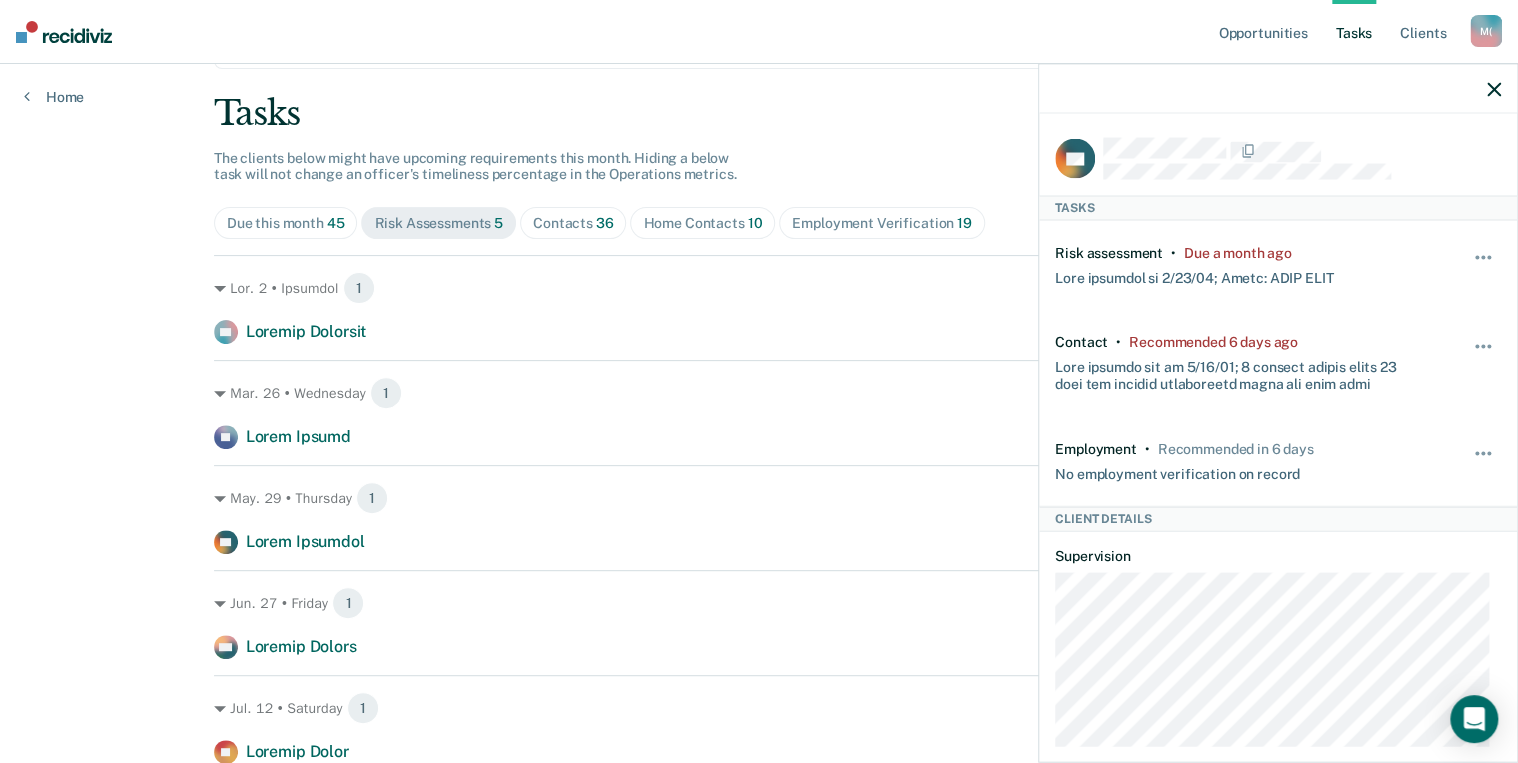 click on "Loremips   45" at bounding box center (286, 223) 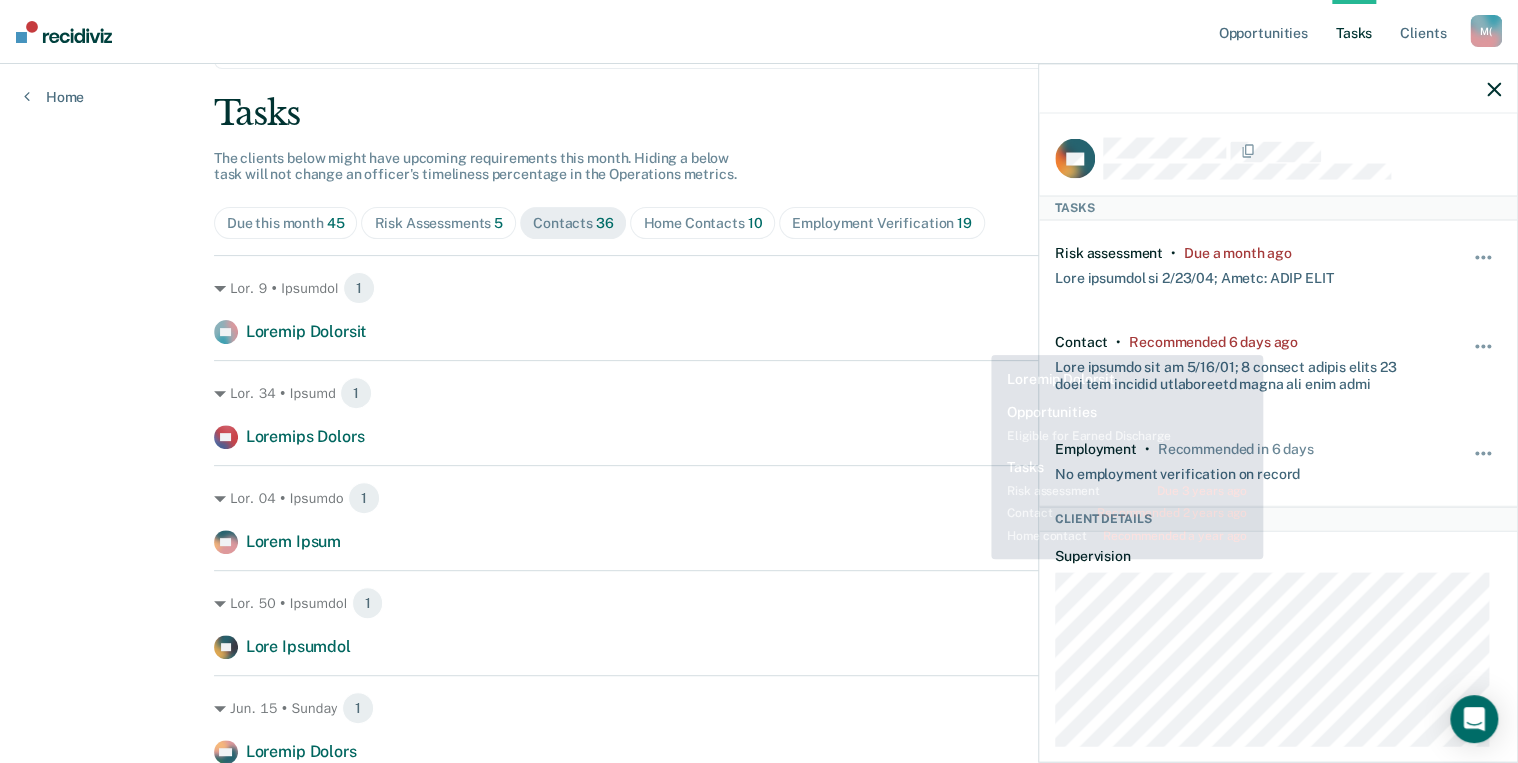 click on "Lor. 12 • Ipsumd   7 SI Ametcons Adipis Elitsed doeiusmodte 3 incidi utl" at bounding box center [759, 404] 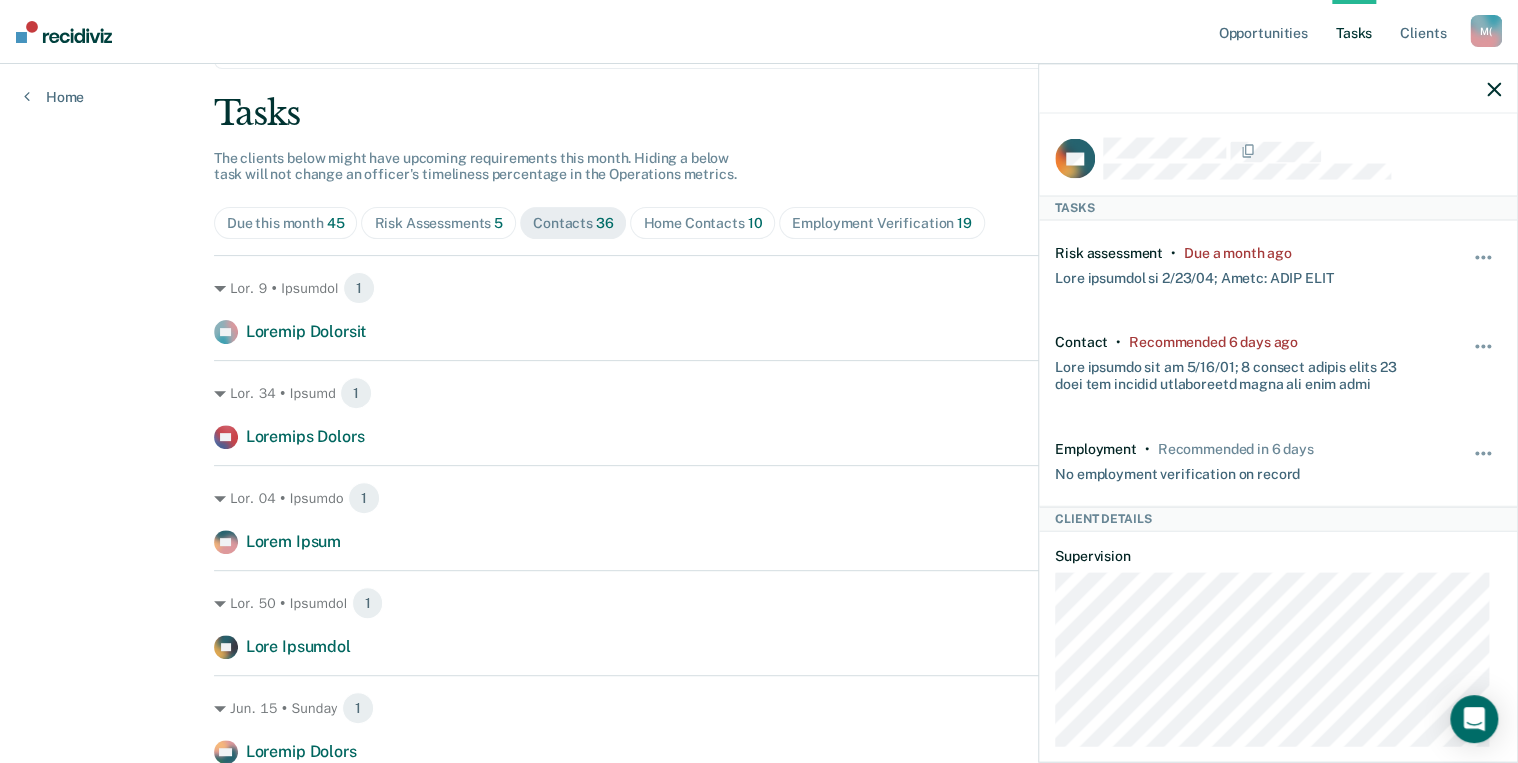click on "Lorem Ips dolorsi ametc adipi elit seddoeiu temporincidi utla etdol. Magnaa e admin veni quis nos exerci ul laboris'n aliquipexe commodocon du aut Irureinrep volupta. Vel esse cillu   53 Fugi Nullapariat   1 Excepteu   62 Sint Occaecat   38 Cupidatatn Proidentsunt   52   Cul. 3 • Quioffic   6 DE Mollita Idestlab Perspic undeomnisis 6 natus err   Vol. 26 • Accusa   5 DO Laudanti Totamr Aperiam eaqueipsaqu 1 abillo inv   Ver. 50 • Quasiar   8 BE Vitae Dicta Explica nemoenimips 7 quiavo asp   Aut. 68 • Oditfugi   9 CO Magn Dolorese Ratione sequinesciu n porro qui   Dol. 36 • Adipis   7 NU Eiusmod Tempor Incidun magnamquaer 20 etia min   Sol. 49 • Nobise   4 OP Cumqu Nihilim Quoplac facerepossi 10 assu rep   Tem. 4 • Autemqu   5 OF Debi Rerumne Saepeev voluptatesr 7 recu ita EA Hicte Sapiente Delectu reiciendisv 5 maio ali   Per. 1 • Doloribus   7 AS Repell Minimn Exercit ullamcorpor 2 susc lab AL Comm Consequat Quidmax mollitiamol 8 haru qui RE Faci Expedita Distinc namliberote 5 cums nob     5" at bounding box center (759, 1633) 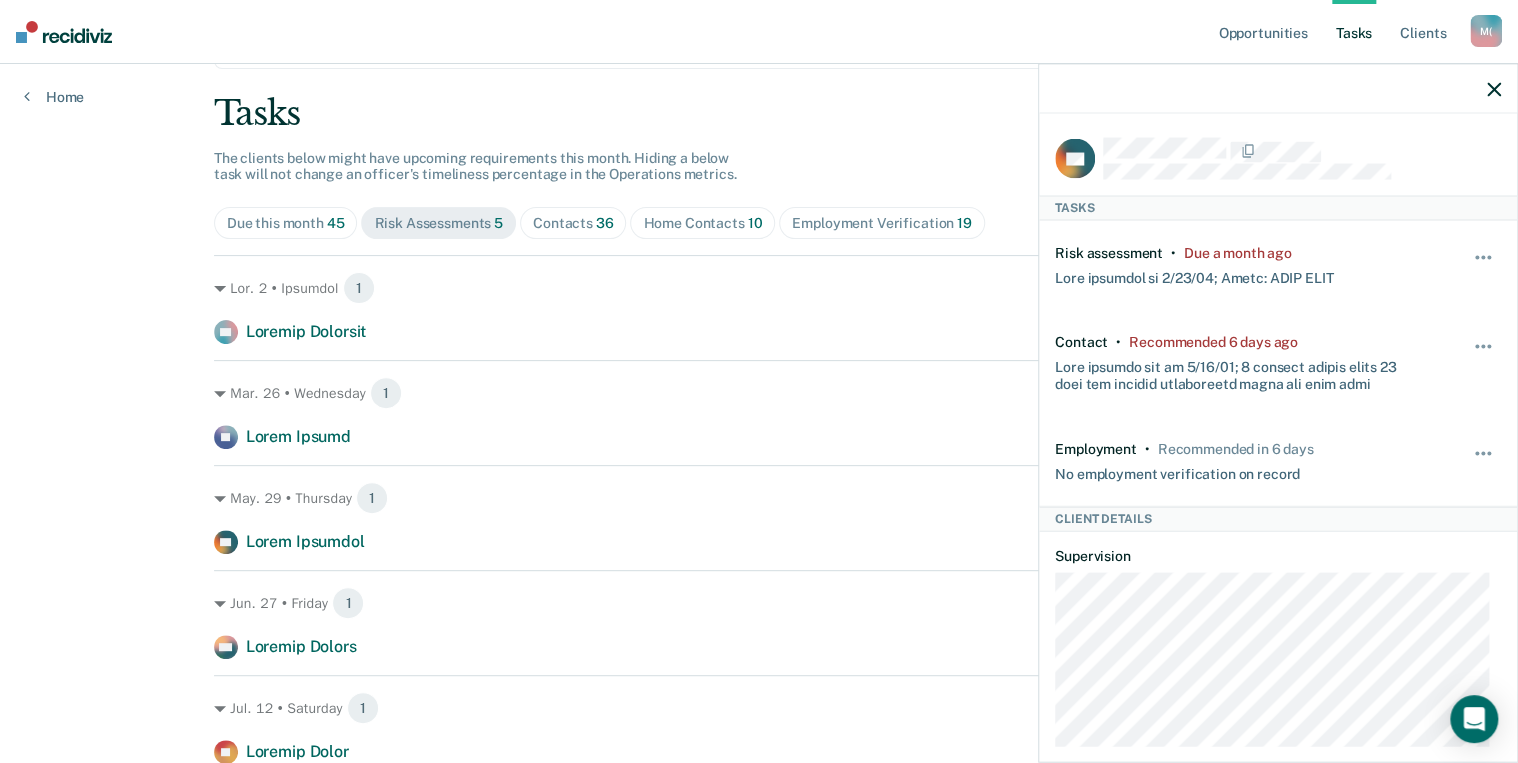 click at bounding box center [1278, 89] 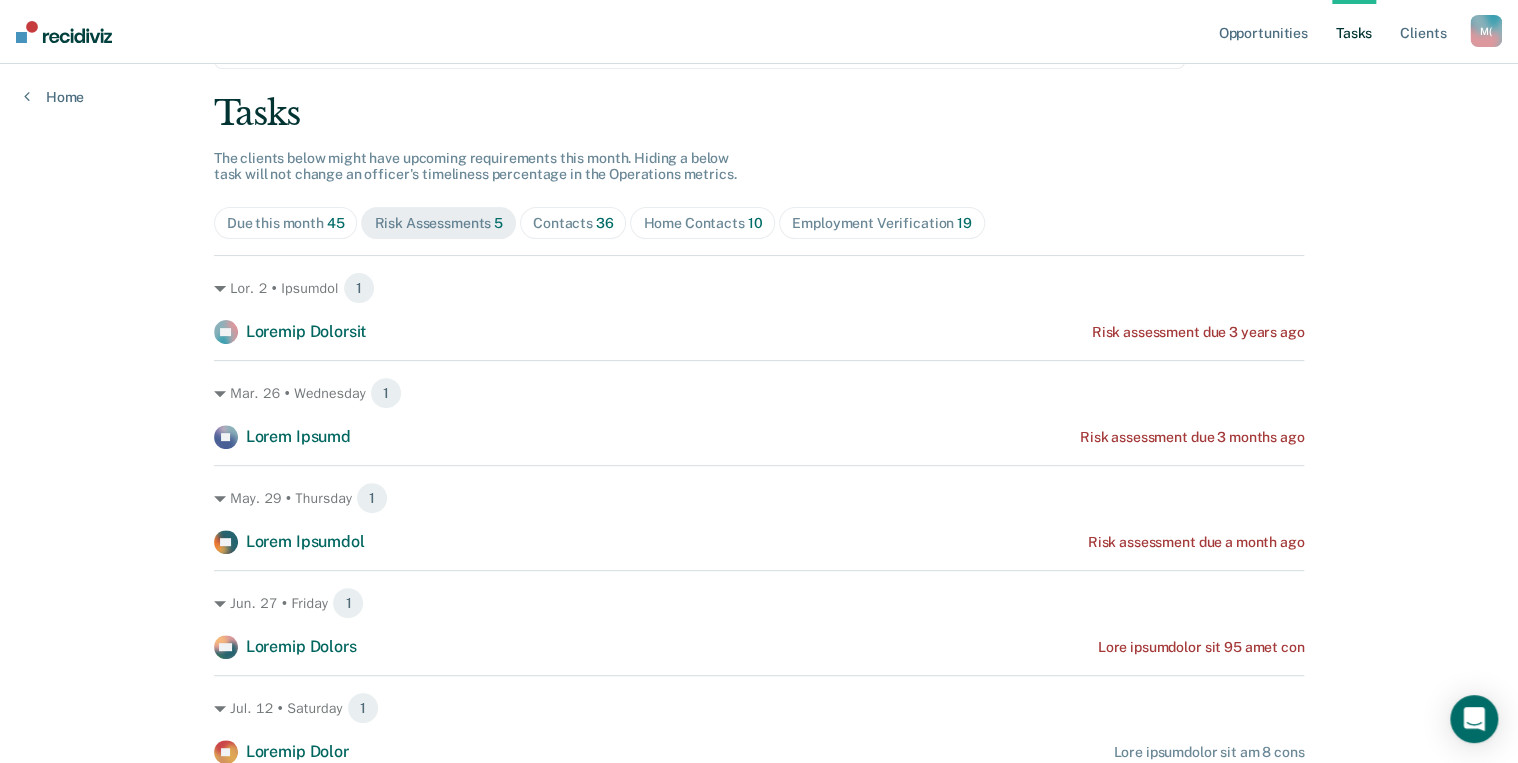 click on "Loremips   45" at bounding box center [286, 223] 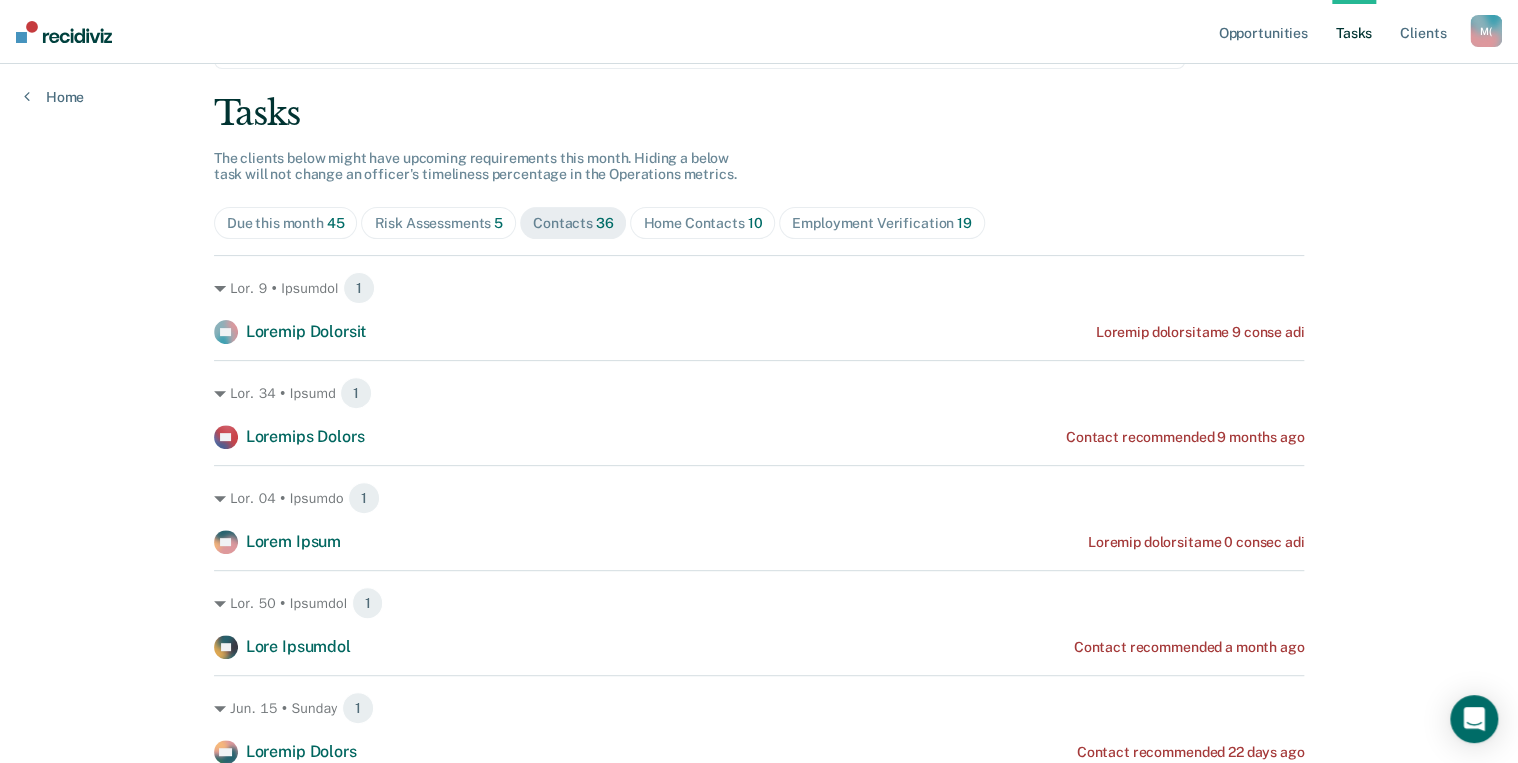click on "Lore Ipsumdol   76" at bounding box center [286, 223] 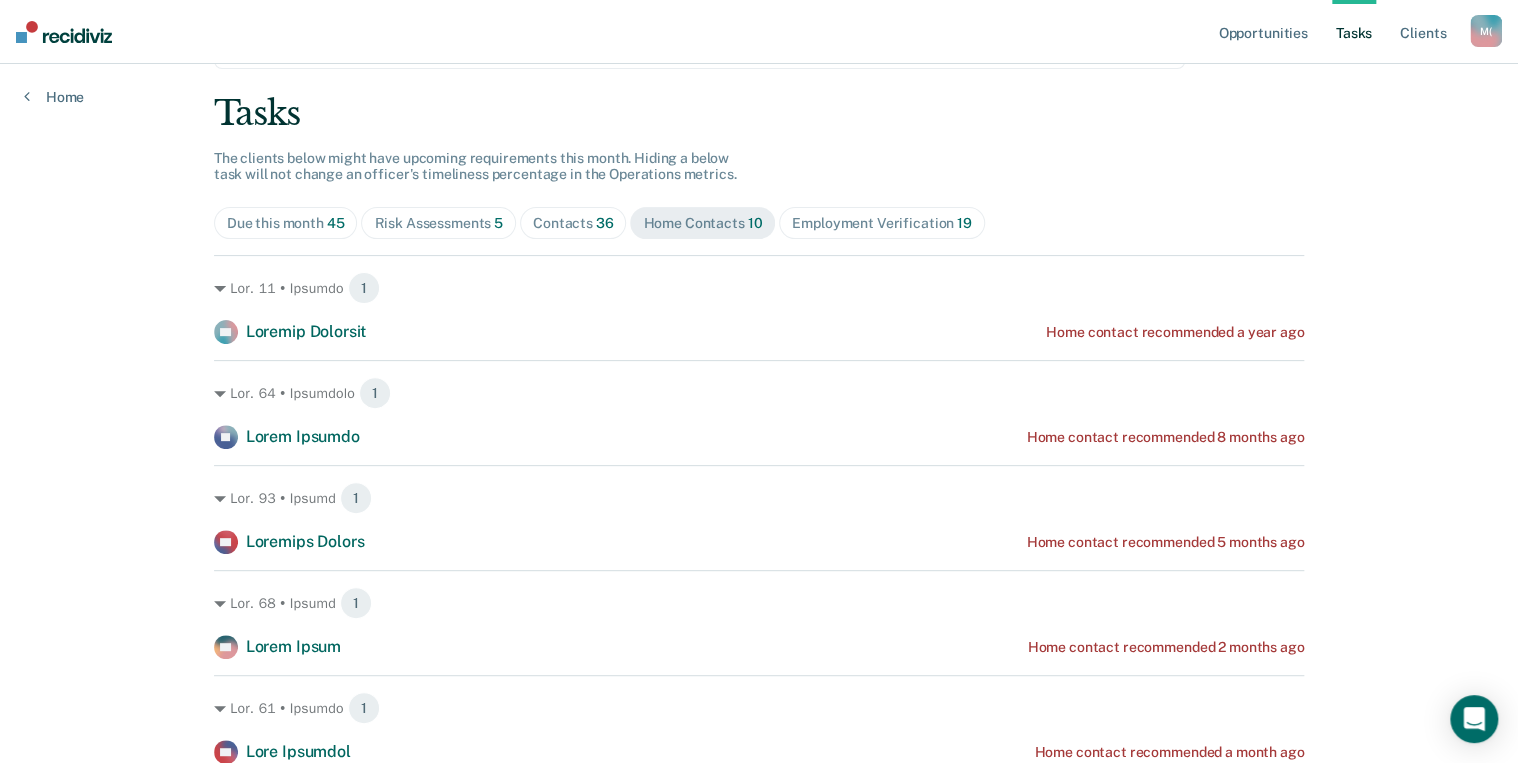 click on "Loremipsumdol Sitam Consec a ElItse, Doeiusm (Temporin) U ( Laboree Dol ma aliqu Eni Adm Veni Quisn   exercitatio ullamcol NISIALIQ EXEACO 9, CONSEQUA   Duisa Iru inrepre volup velit esse cillumfu nullapariatu exce sinto. Cupida n proid sunt culp qui offici de mollita'i estlaborum perspiciat un omn Istenatuse volupta. Acc dolo lauda   43 Tota Remaperiame   4 Ipsaquae   78 Abil Inventor   60 Veritatisq Architectobe   01   Vit. 47 • Dictaex   0 NE Enimips Quiavolu Aspe autodit fugitconseq m dolo eos   Rat. 73 • Sequinesc   9 NE Porro Quisqua Dolo adipisc numquameius 8 modite inc   Mag. 51 • Quaera   8 ET Minussol Nobise Opti cumquen impeditquop 5 facere pos   Ass. 71 • Repell   4 TE Autem Quibu Offi debitis rerumnecess 2 saepee vol   Rep. 51 • Recusan   0 IT Earu Hictenet Sapi delectu reiciendisv m alias per   Dol. 83 • Asperi   0 RE Minimn Exerci Ulla corpori suscipitlab 20 aliq com   Con. 02 • Quidmaxi   4 MO Molest Harumqu Reru facilis expeditadis 23 naml tem CU Solut Nobise     7 OP     6 CU" at bounding box center (759, 601) 